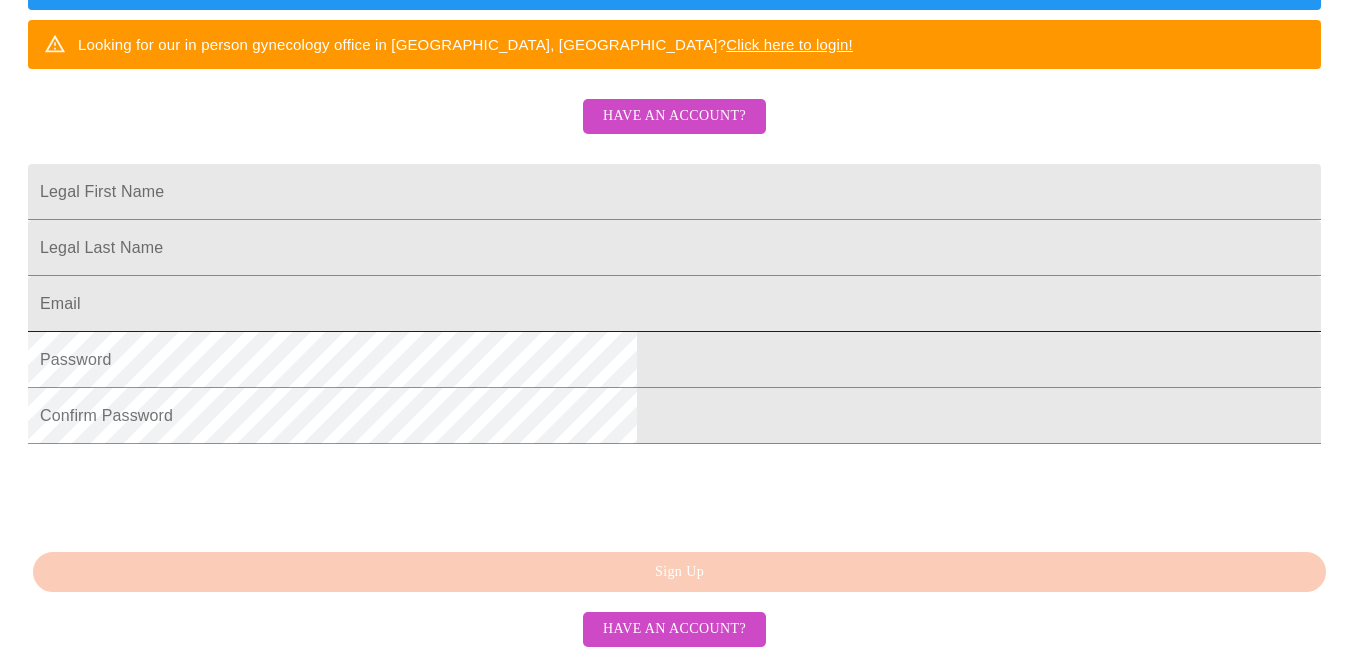 scroll, scrollTop: 554, scrollLeft: 0, axis: vertical 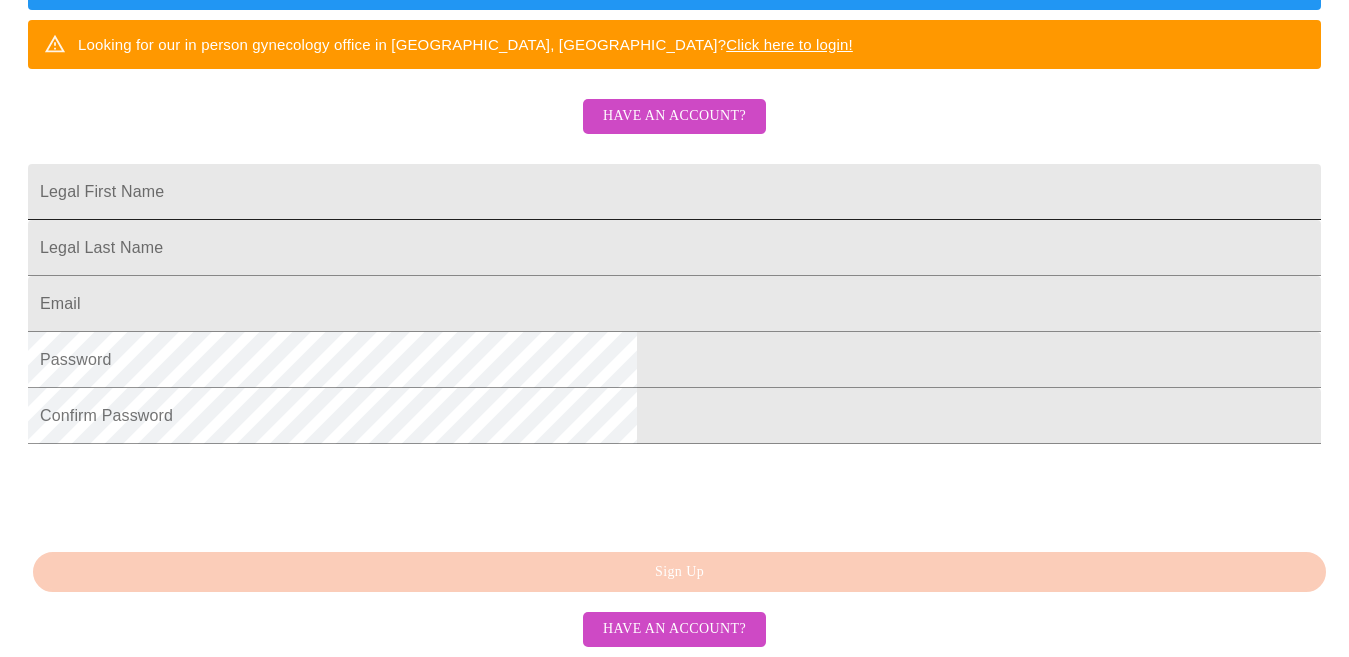 click on "Legal First Name" at bounding box center (674, 192) 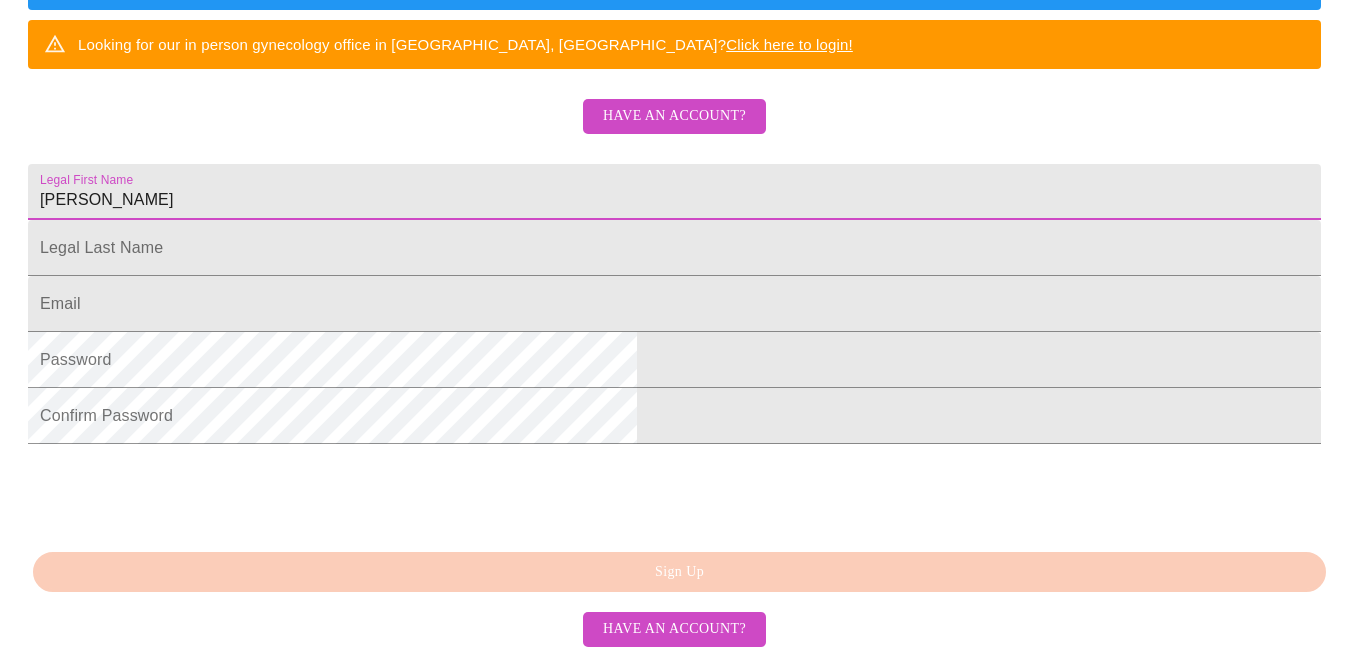 type on "[PERSON_NAME]" 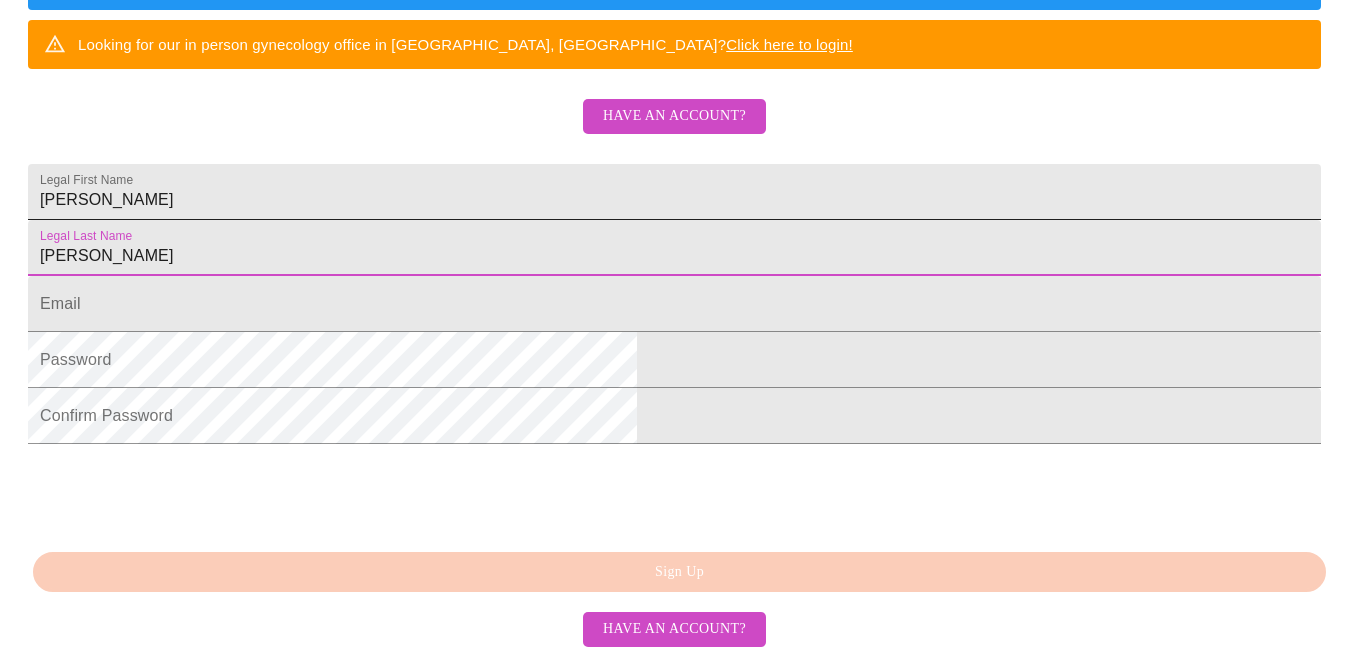 type on "[PERSON_NAME]" 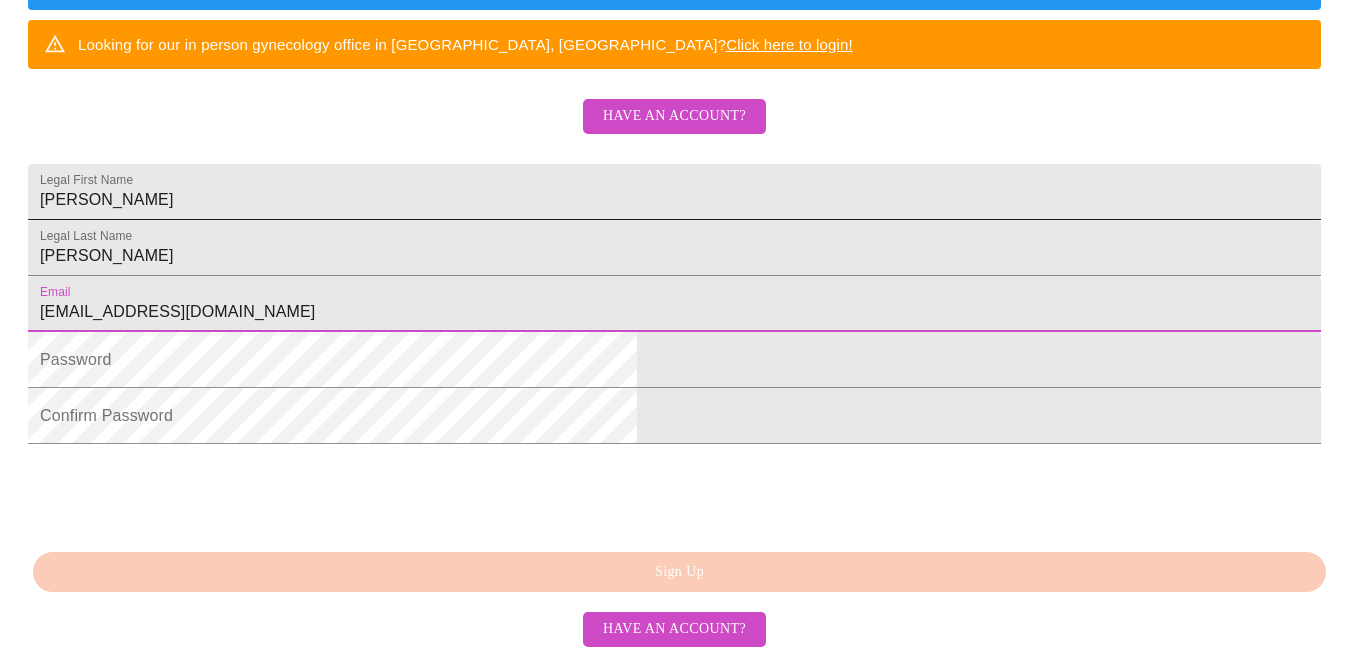 type on "[EMAIL_ADDRESS][DOMAIN_NAME]" 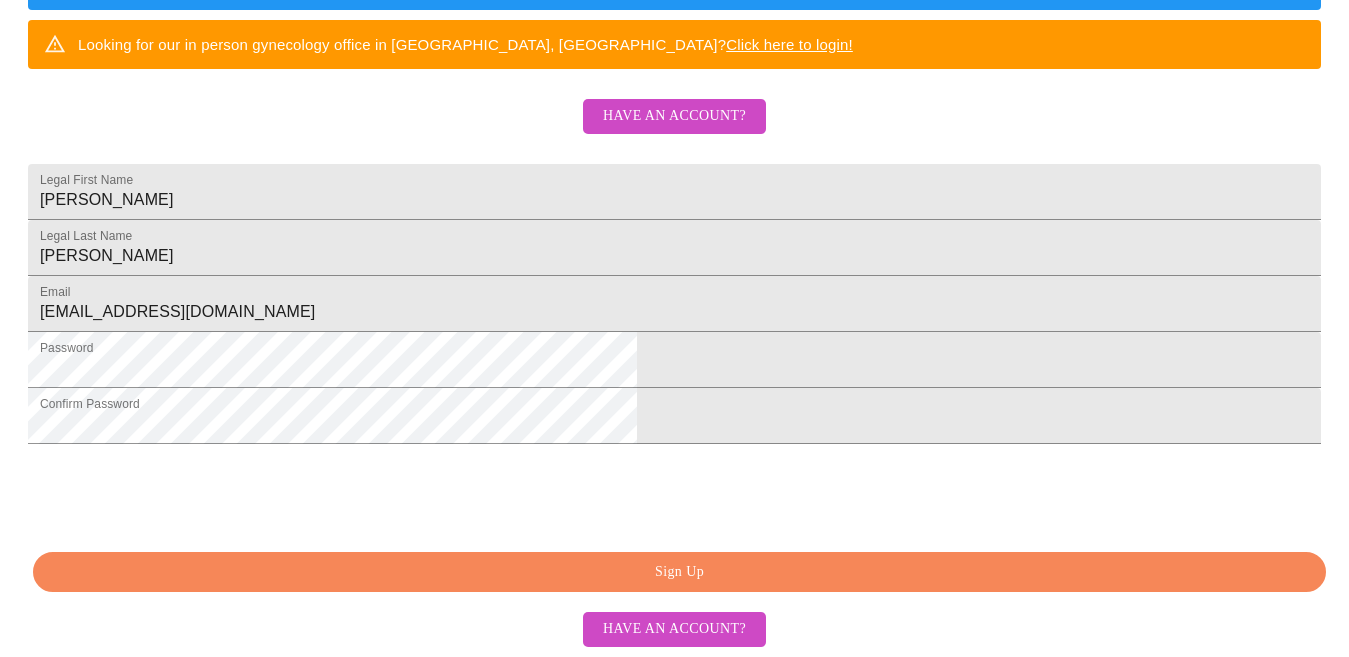 click on "Sign Up" at bounding box center [679, 572] 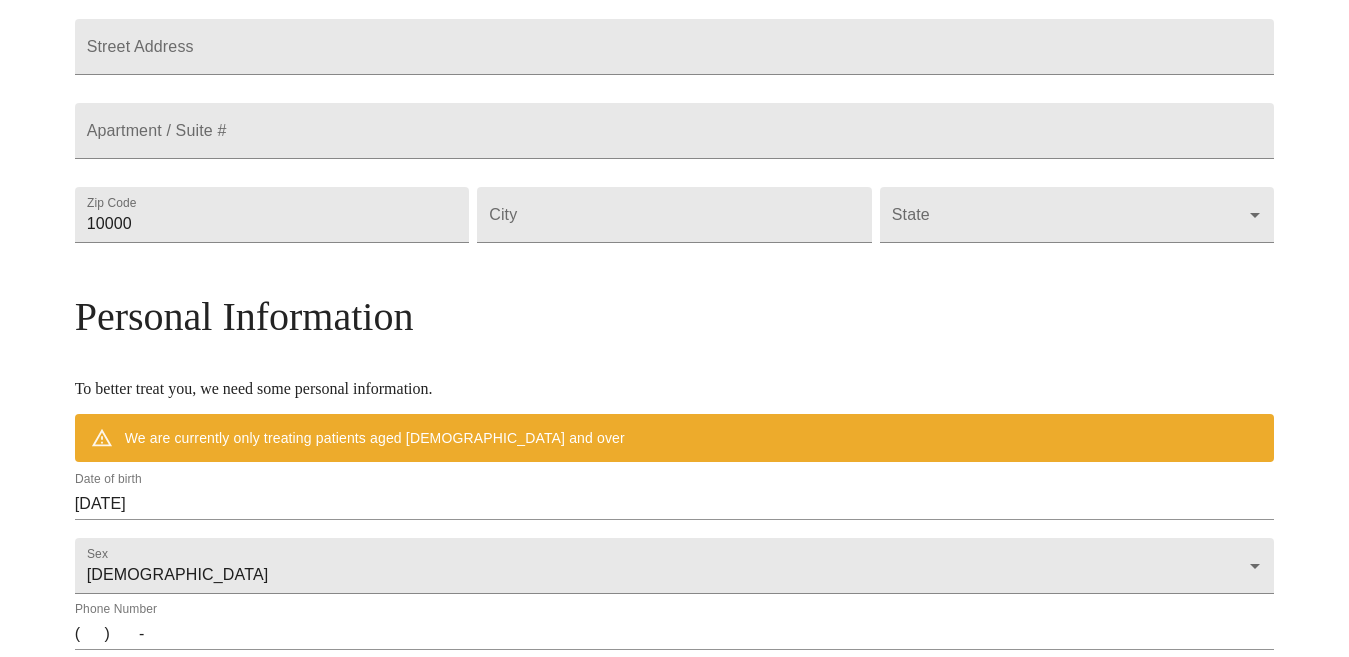 scroll, scrollTop: 476, scrollLeft: 0, axis: vertical 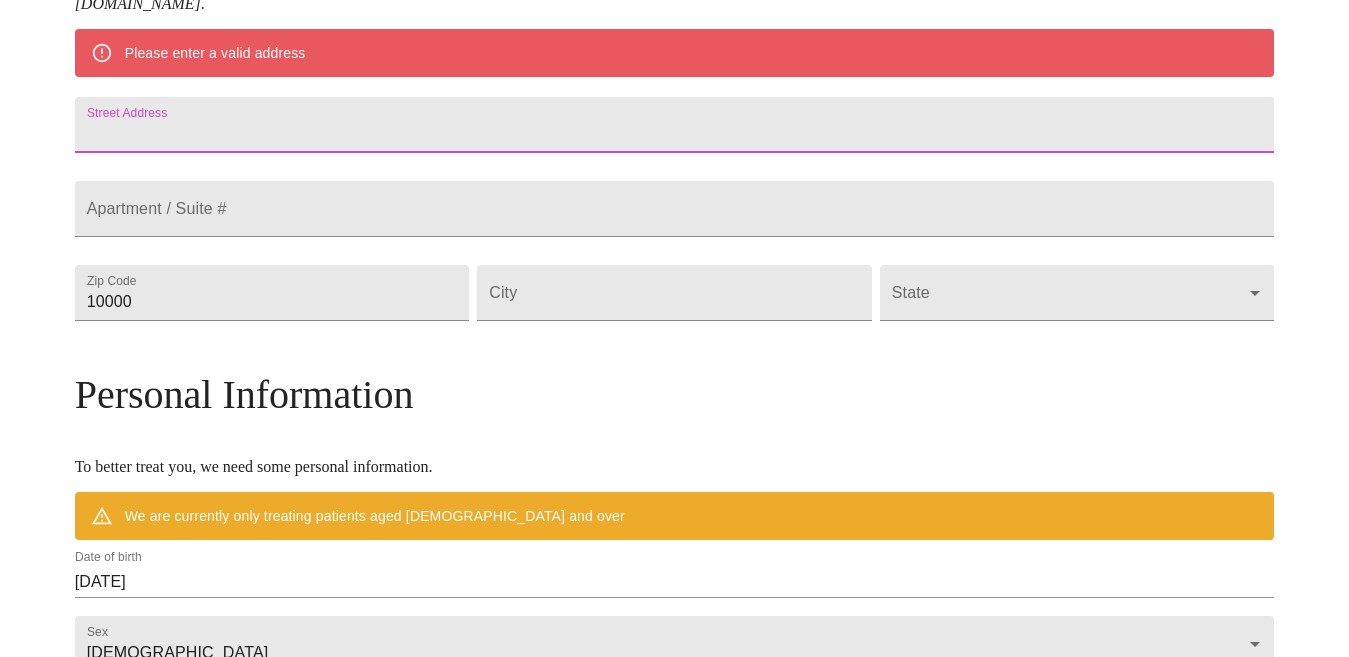 click on "Street Address" at bounding box center (675, 125) 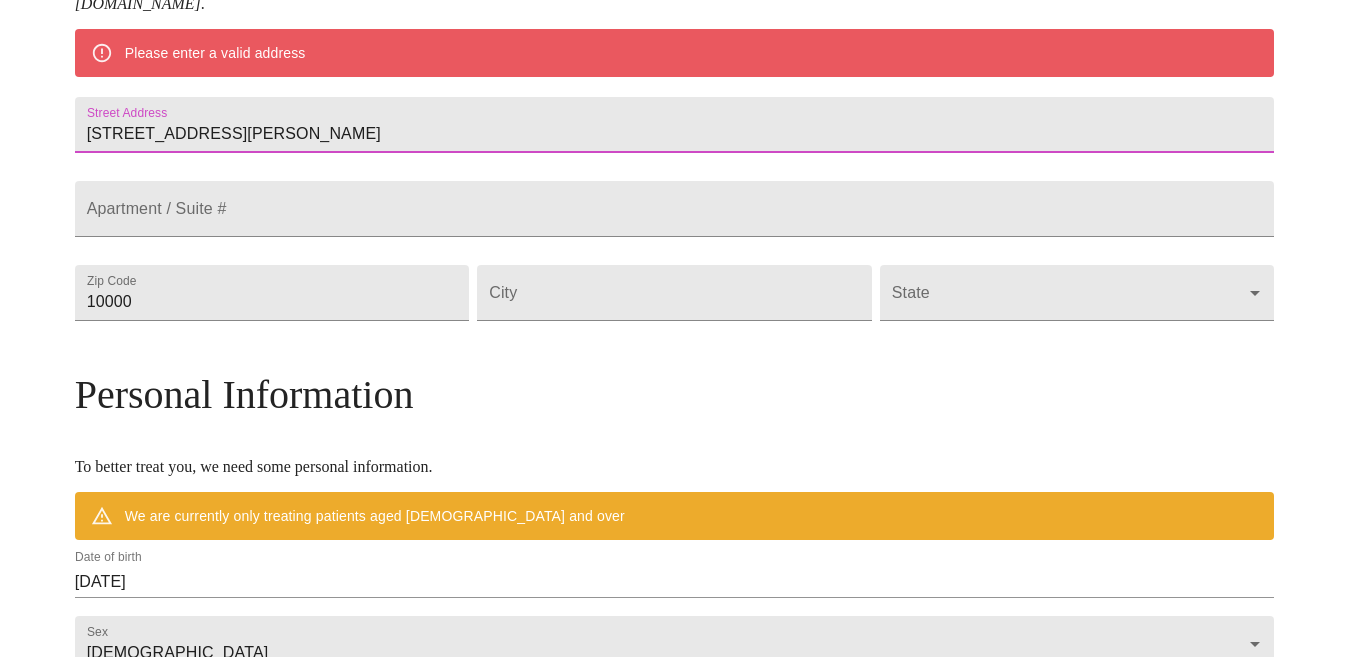 type on "[STREET_ADDRESS][PERSON_NAME]" 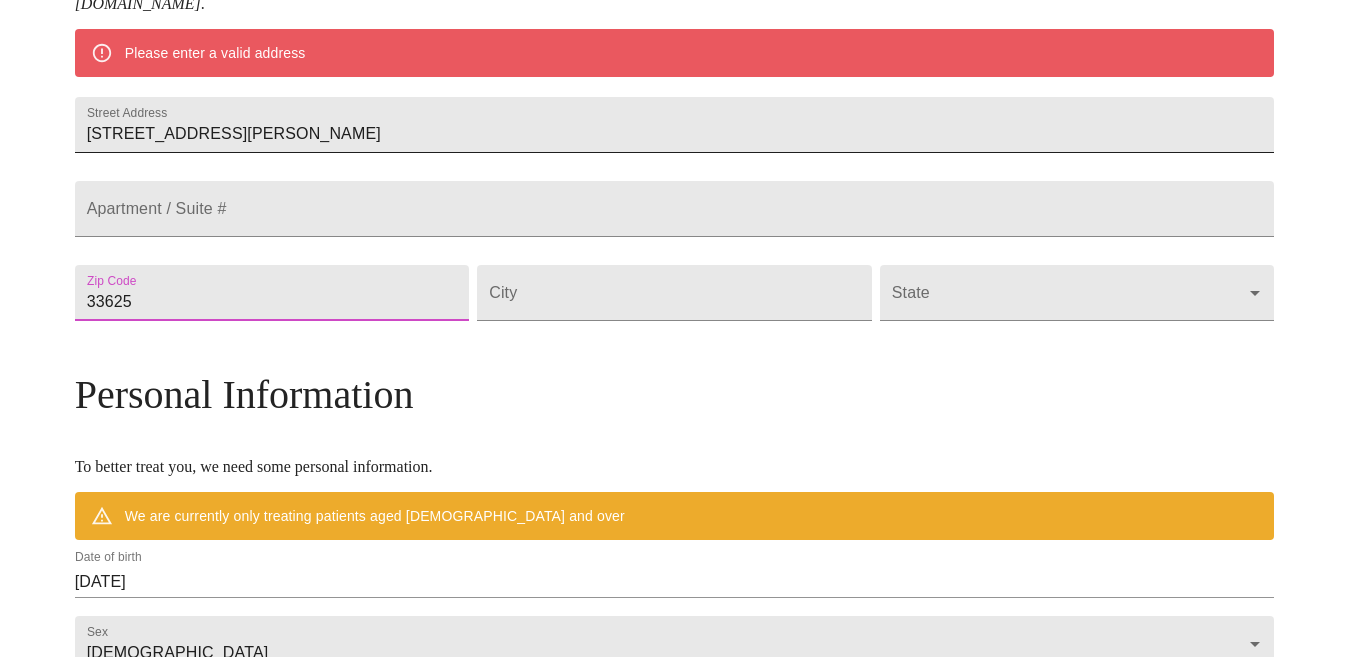 type on "33625" 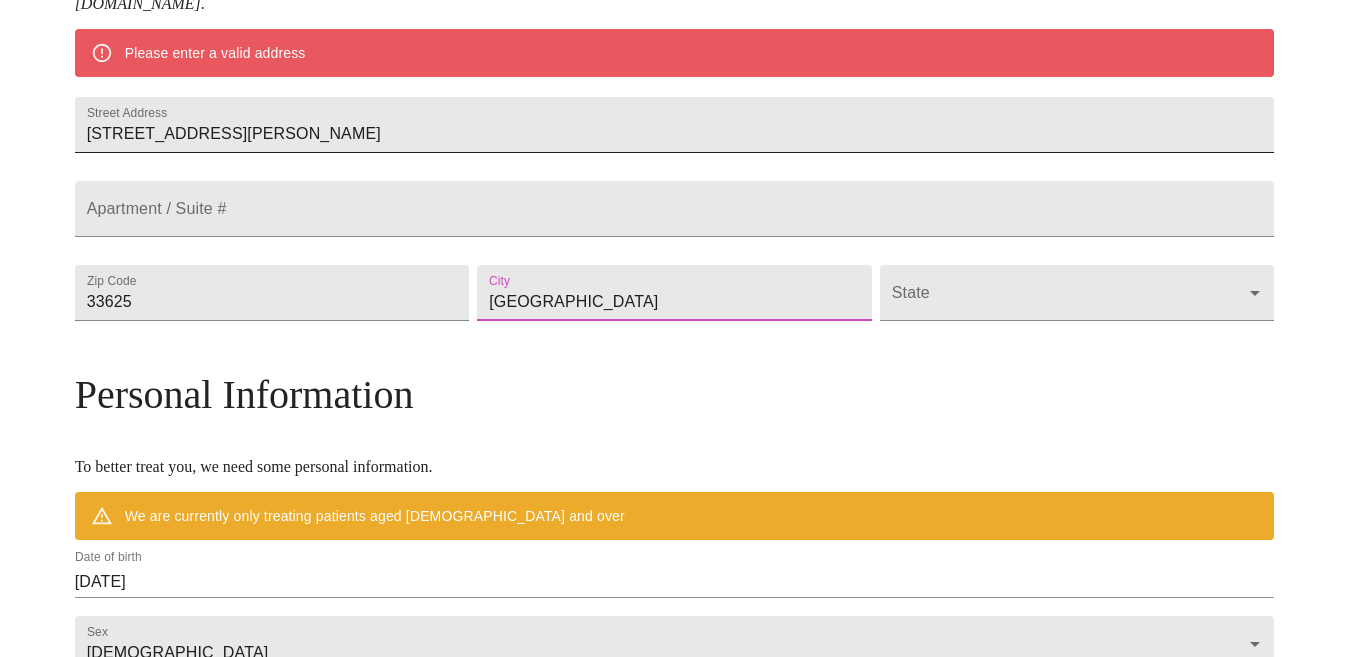 type on "[GEOGRAPHIC_DATA]" 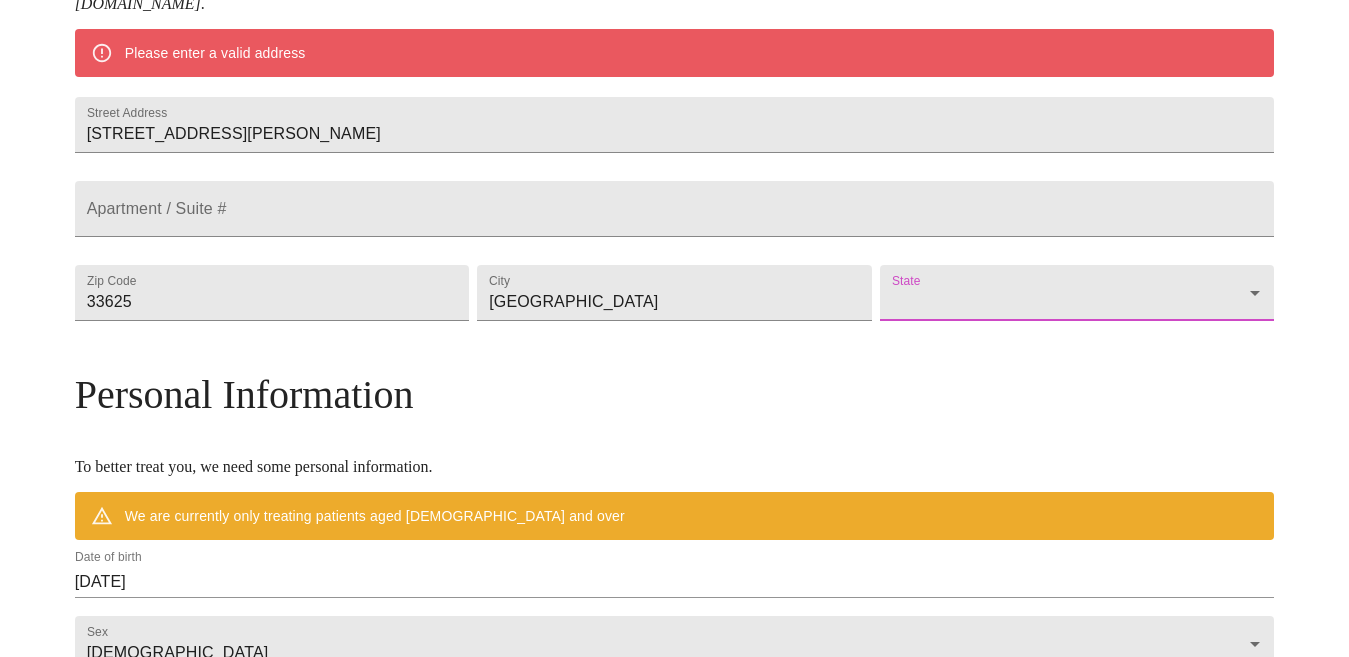 click on "MyMenopauseRx Welcome to MyMenopauseRx Since it's your first time here, you'll need to enter some medical and social information.  We'll guide you through it! Mailing Address We currently are only supporting patients from  [US_STATE], [US_STATE], [US_STATE], [US_STATE], [US_STATE], [US_STATE], [US_STATE], [US_STATE], [US_STATE], [US_STATE], [US_STATE], [US_STATE], [US_STATE], [US_STATE], [US_STATE], [US_STATE], [US_STATE], [US_STATE], [US_STATE], [US_STATE], [US_STATE], [US_STATE], [US_STATE], [US_STATE], [US_STATE], [US_STATE], [US_STATE], [US_STATE]  and  [US_STATE] . If you live elsewhere, reach out to us at  [EMAIL_ADDRESS][DOMAIN_NAME] . Please enter a valid address Street Address [STREET_ADDRESS][GEOGRAPHIC_DATA][PERSON_NAME] / Suite # Zip Code [GEOGRAPHIC_DATA] State ​ Personal Information To better treat you, we need some personal information. We are currently only treating patients aged [DEMOGRAPHIC_DATA] and over Date of birth [DEMOGRAPHIC_DATA] Sex [DEMOGRAPHIC_DATA] [DEMOGRAPHIC_DATA] Phone Number (   )    - Receive Text Message Notifications Terms of Service & Privacy Policy By  Continuing Terms of Service  and our  ." at bounding box center (674, 320) 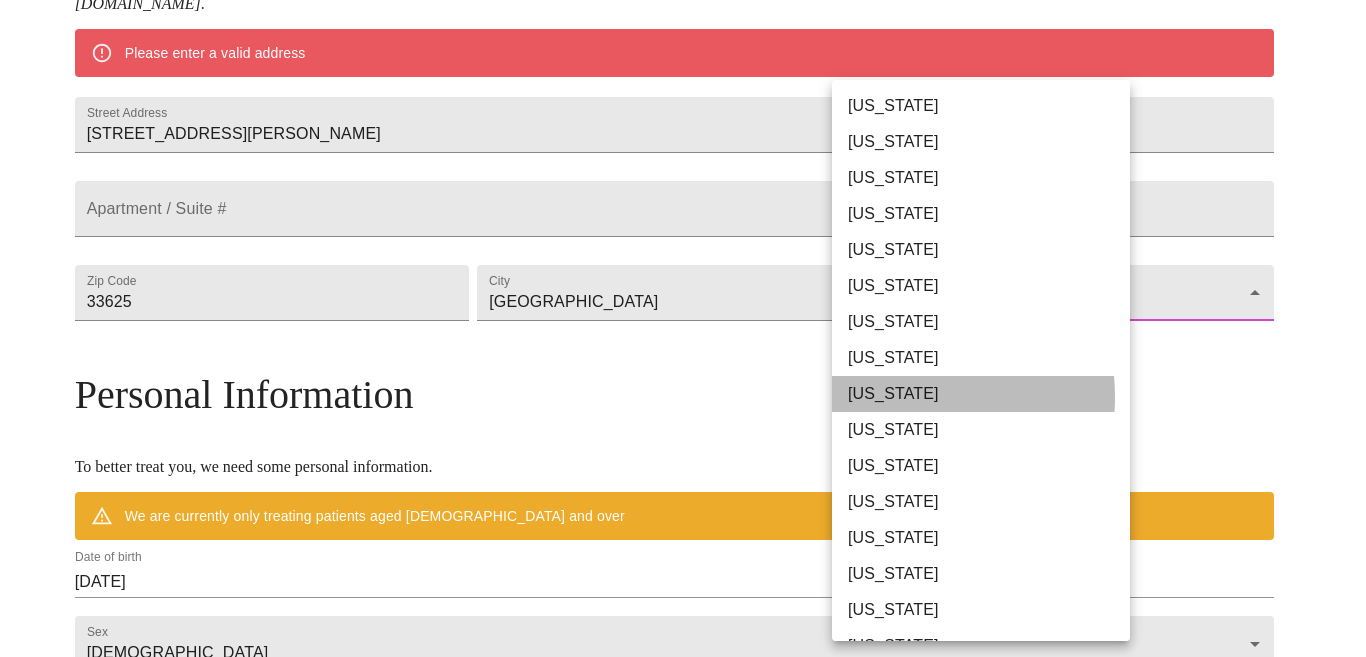 click on "[US_STATE]" at bounding box center (989, 394) 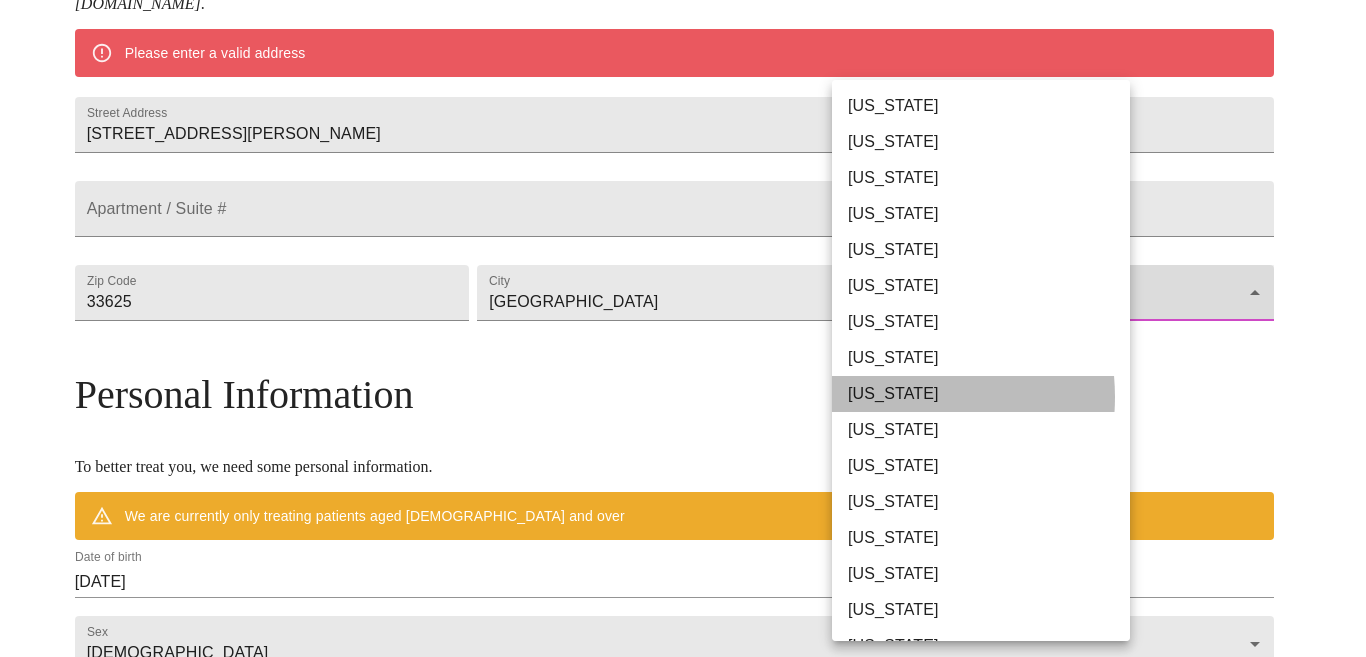 type on "[US_STATE]" 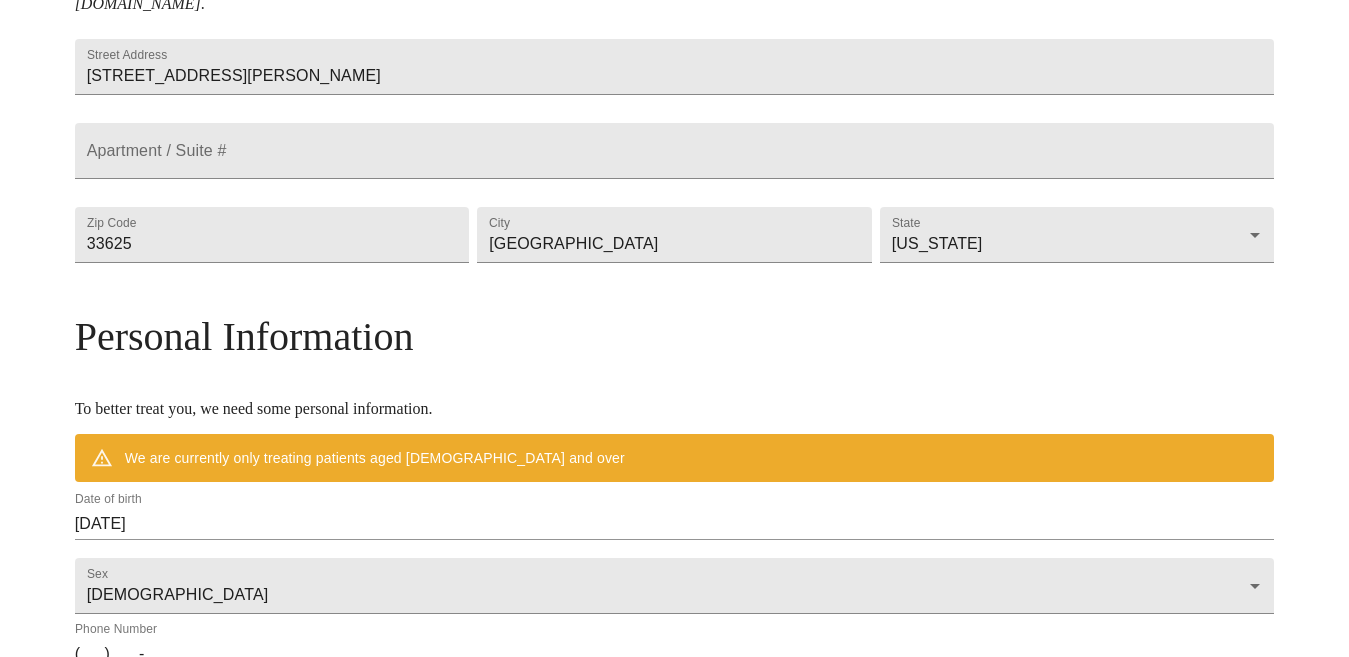 click on "Personal Information" at bounding box center (675, 336) 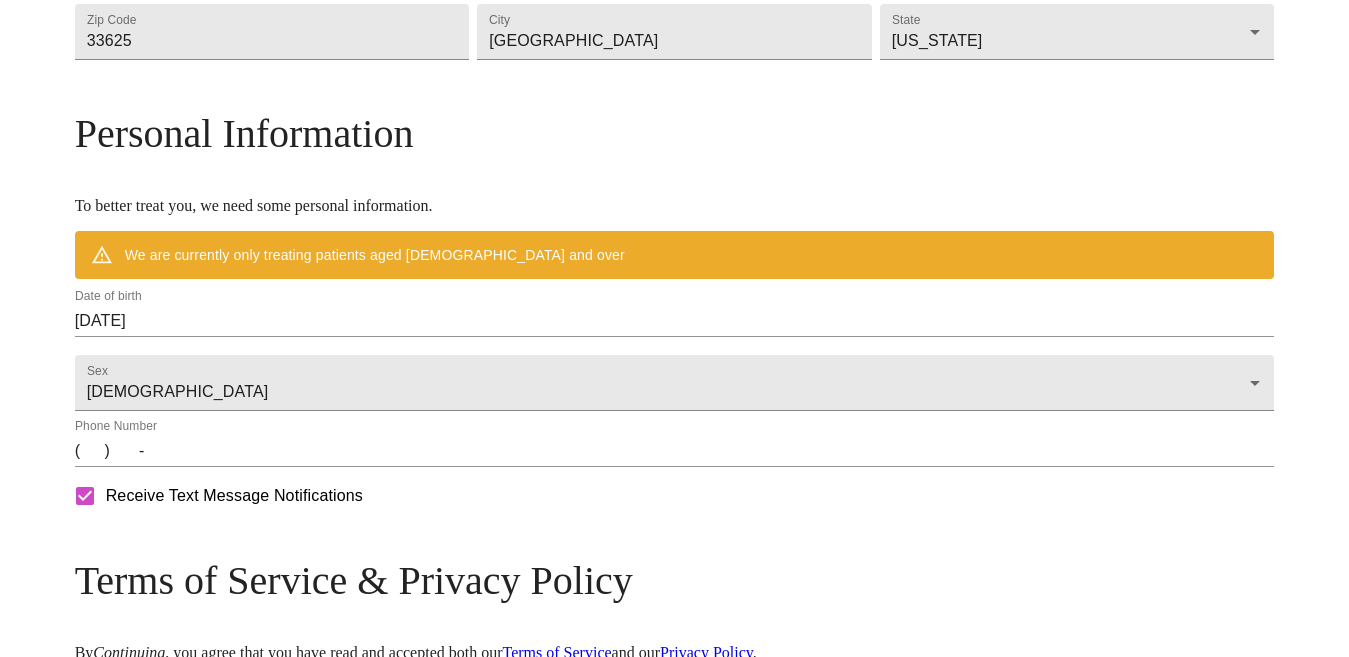 scroll, scrollTop: 776, scrollLeft: 0, axis: vertical 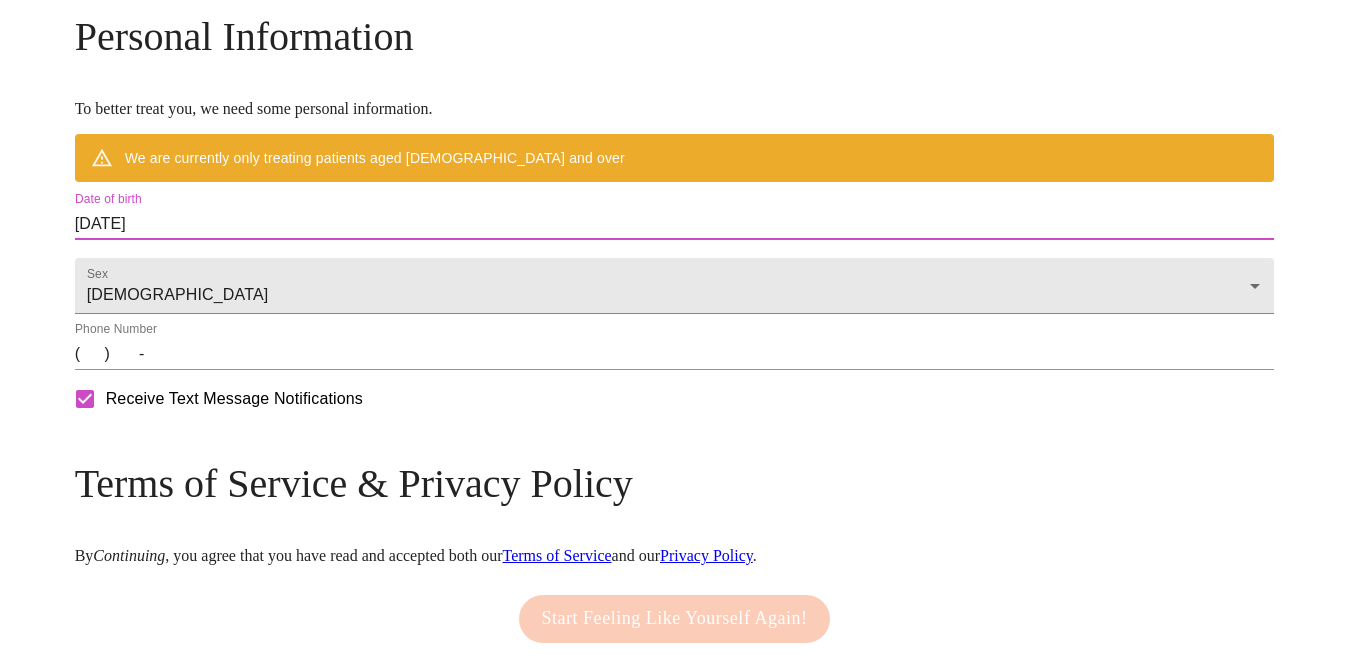 drag, startPoint x: 352, startPoint y: 266, endPoint x: 7, endPoint y: 175, distance: 356.79965 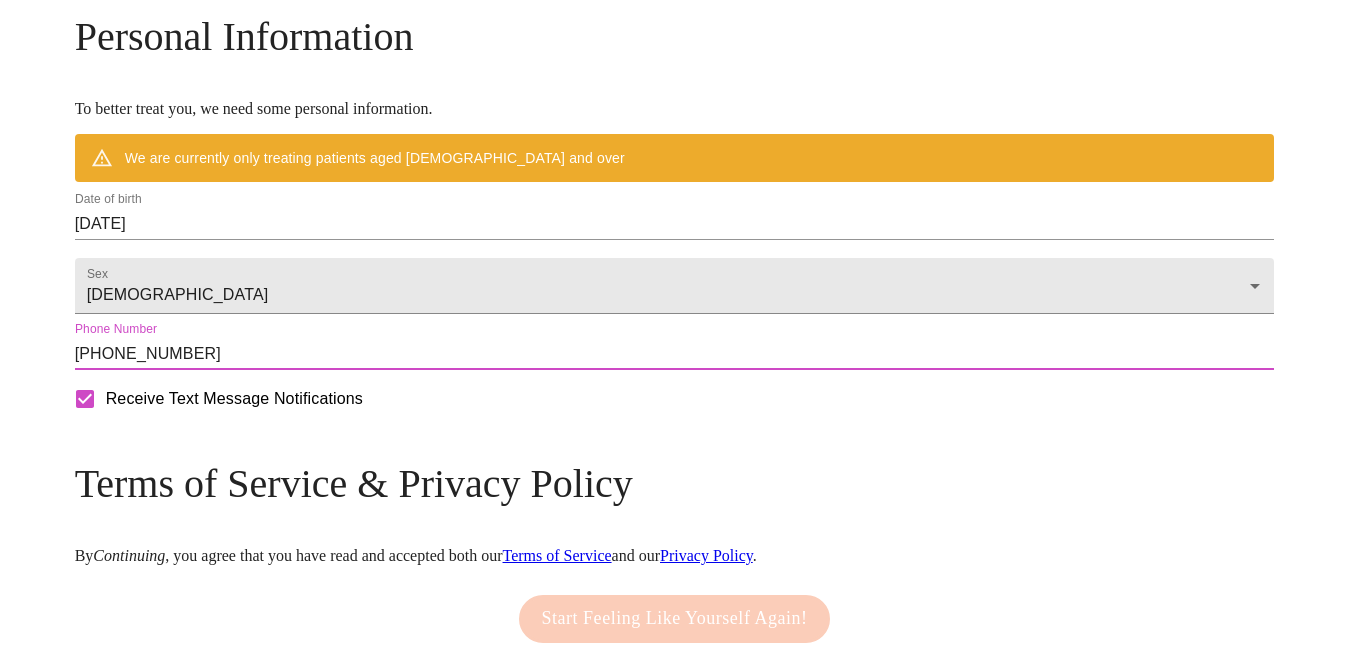type on "[PHONE_NUMBER]" 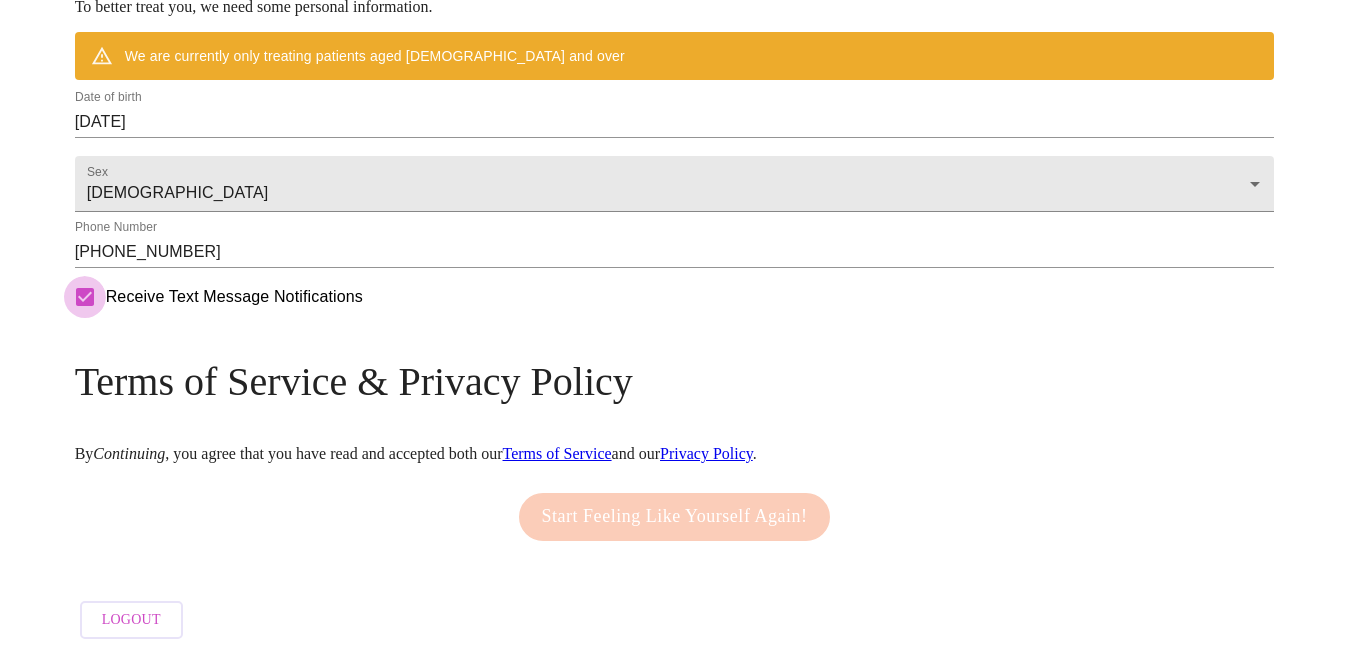scroll, scrollTop: 741, scrollLeft: 0, axis: vertical 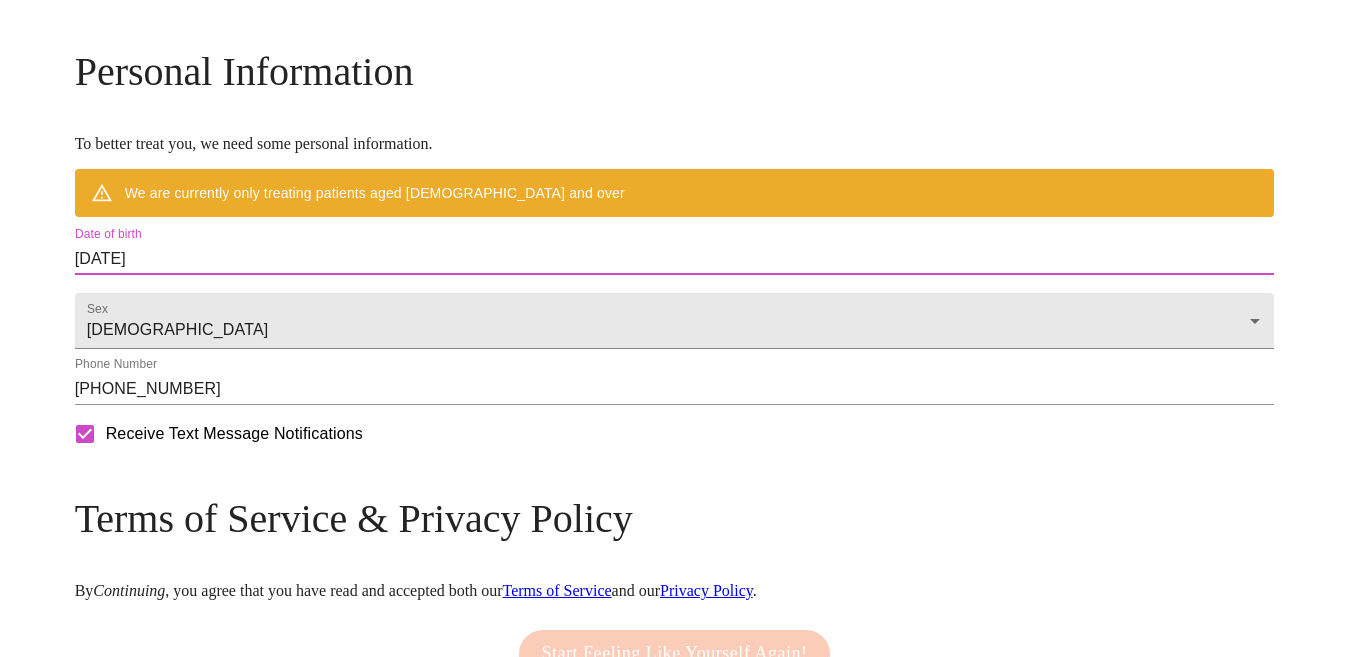 drag, startPoint x: 322, startPoint y: 305, endPoint x: 117, endPoint y: 295, distance: 205.24376 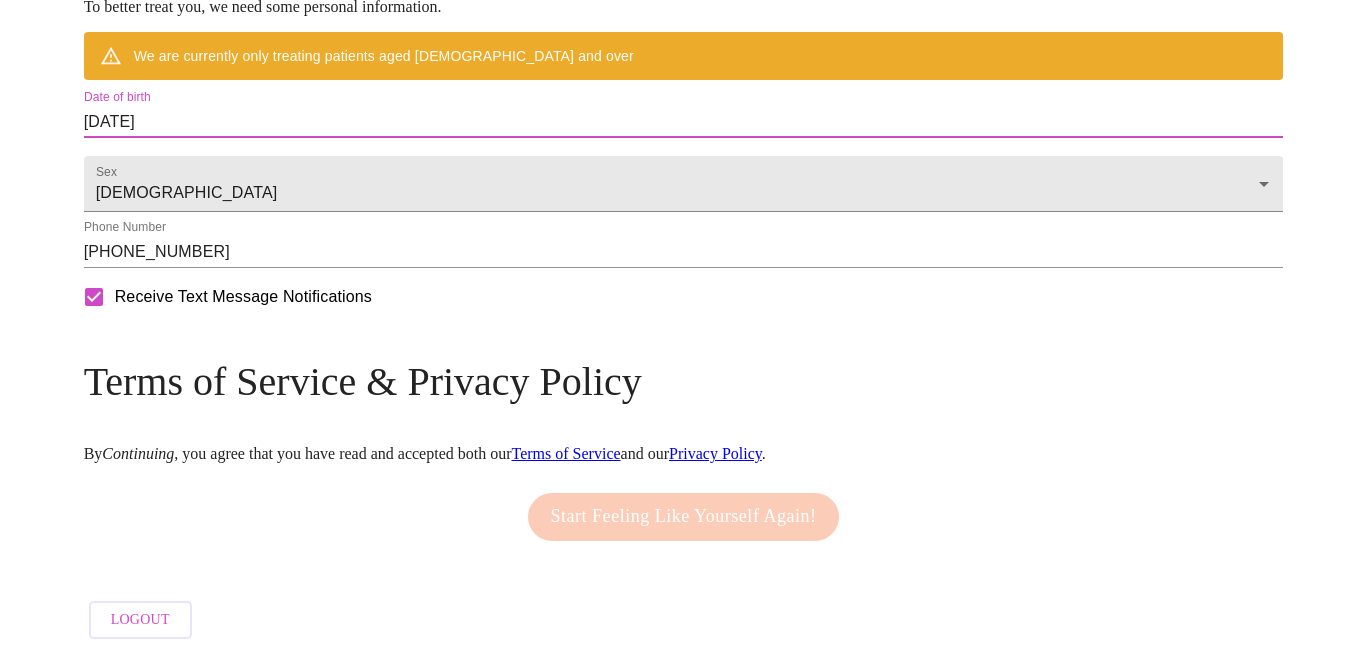 scroll, scrollTop: 941, scrollLeft: 0, axis: vertical 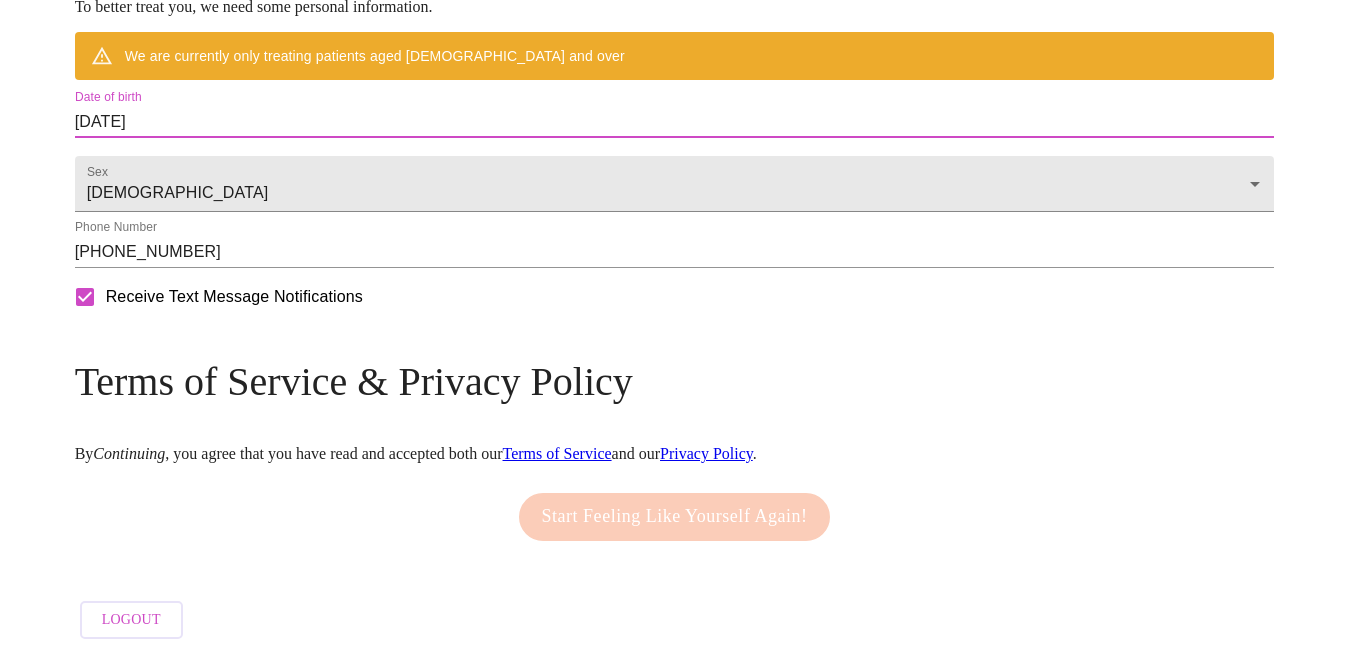 click on "[DATE]" at bounding box center (675, 122) 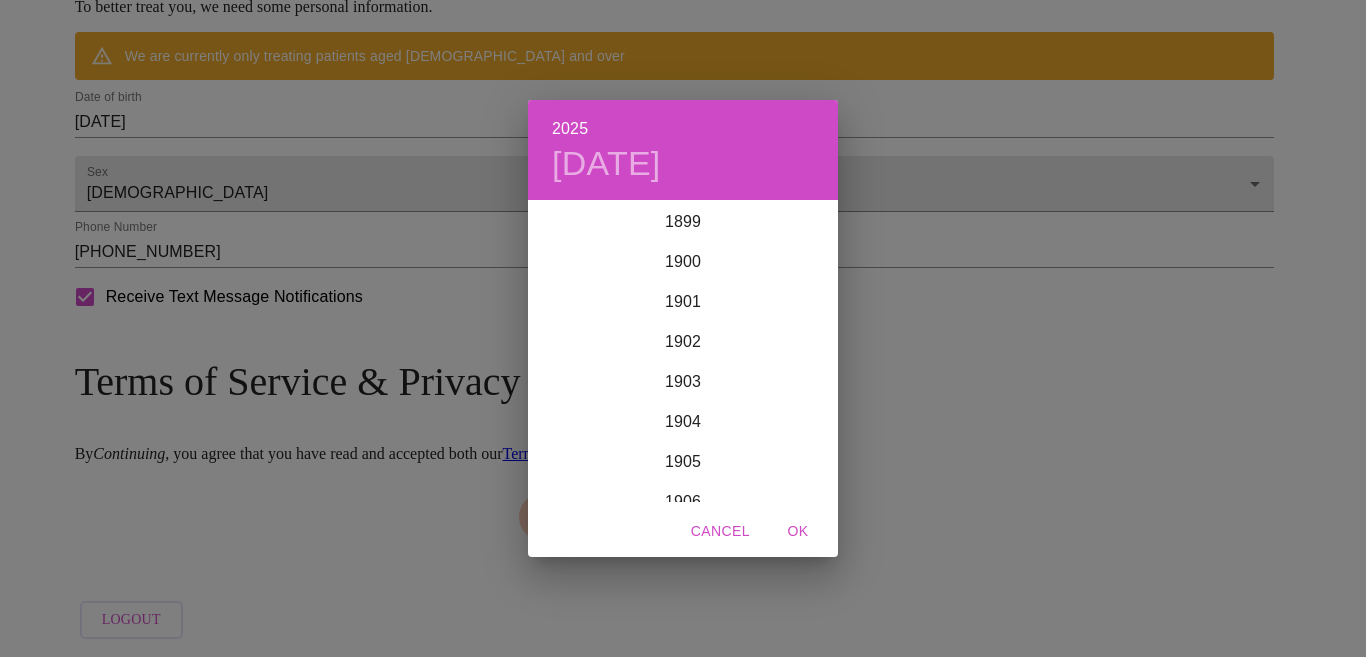 scroll, scrollTop: 4920, scrollLeft: 0, axis: vertical 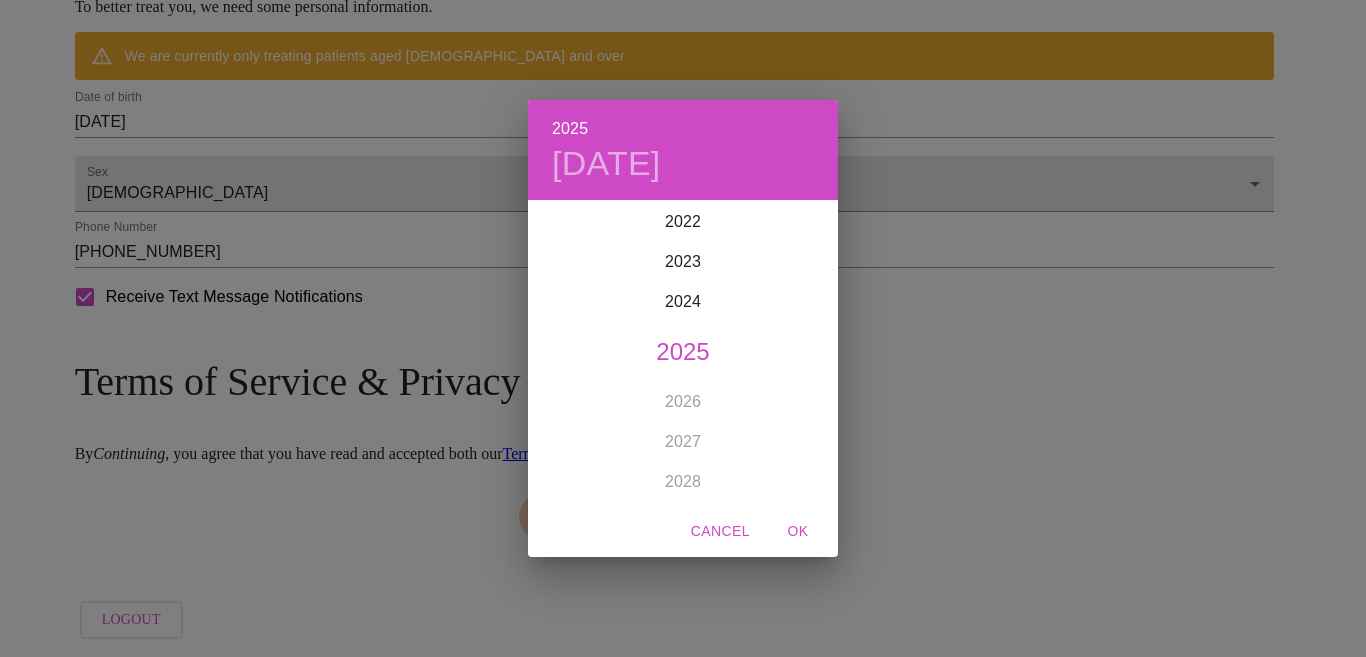 click on "2025 [DATE] 1900 1901 1902 1903 1904 1905 1906 1907 1908 1909 1910 1911 1912 1913 1914 1915 1916 1917 1918 1919 1920 1921 1922 1923 1924 1925 1926 1927 1928 1929 1930 1931 1932 1933 1934 1935 1936 1937 1938 1939 1940 1941 1942 1943 1944 1945 1946 1947 1948 1949 1950 1951 1952 1953 1954 1955 1956 1957 1958 1959 1960 1961 1962 1963 1964 1965 1966 1967 1968 1969 1970 1971 1972 1973 1974 1975 1976 1977 1978 1979 1980 1981 1982 1983 1984 1985 1986 1987 1988 1989 1990 1991 1992 1993 1994 1995 1996 1997 1998 1999 2000 2001 2002 2003 2004 2005 2006 2007 2008 2009 2010 2011 2012 2013 2014 2015 2016 2017 2018 2019 2020 2021 2022 2023 2024 2025 2026 2027 2028 2029 2030 2031 2032 2033 2034 2035 2036 2037 2038 2039 2040 2041 2042 2043 2044 2045 2046 2047 2048 2049 2050 2051 2052 2053 2054 2055 2056 2057 2058 2059 2060 2061 2062 2063 2064 2065 2066 2067 2068 2069 2070 2071 2072 2073 2074 2075 2076 2077 2078 2079 2080 2081 2082 2083 2084 2085 2086 2087 2088 2089 2090 2091 2092 2093 2094 2095 2096 2097 2098 2099 OK" at bounding box center (683, 328) 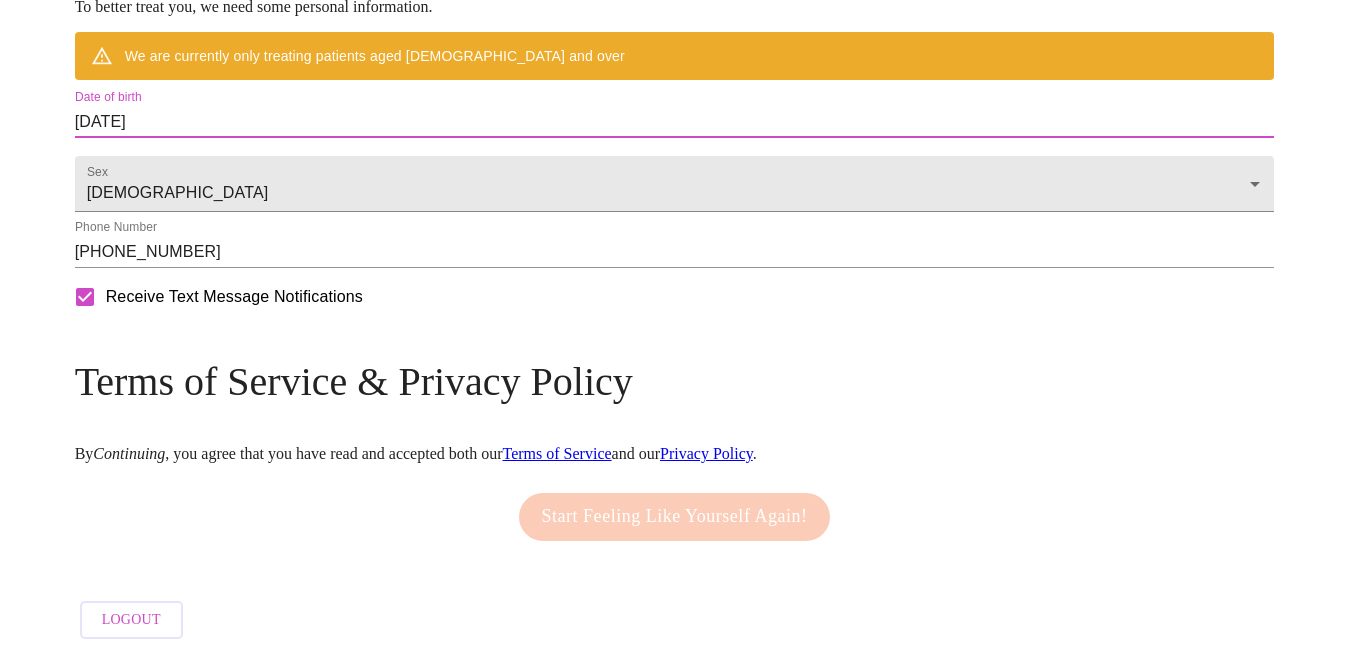 click on "[DATE]" at bounding box center (675, 122) 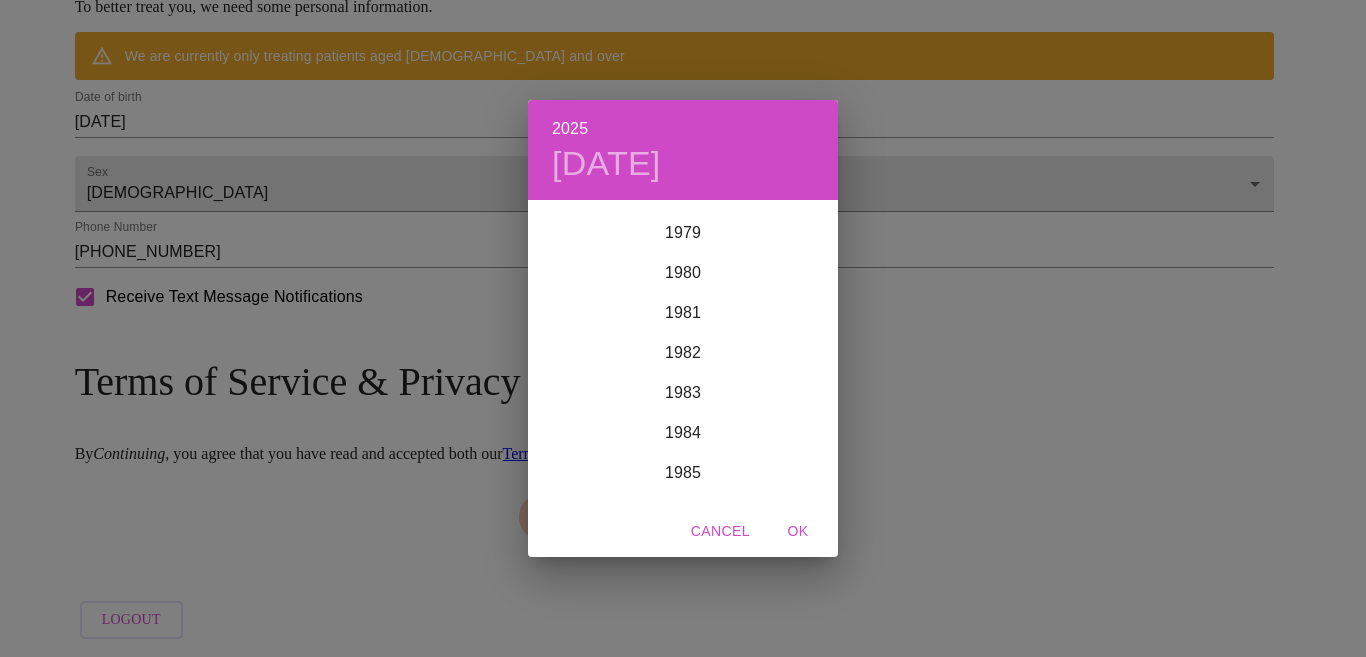 scroll, scrollTop: 3220, scrollLeft: 0, axis: vertical 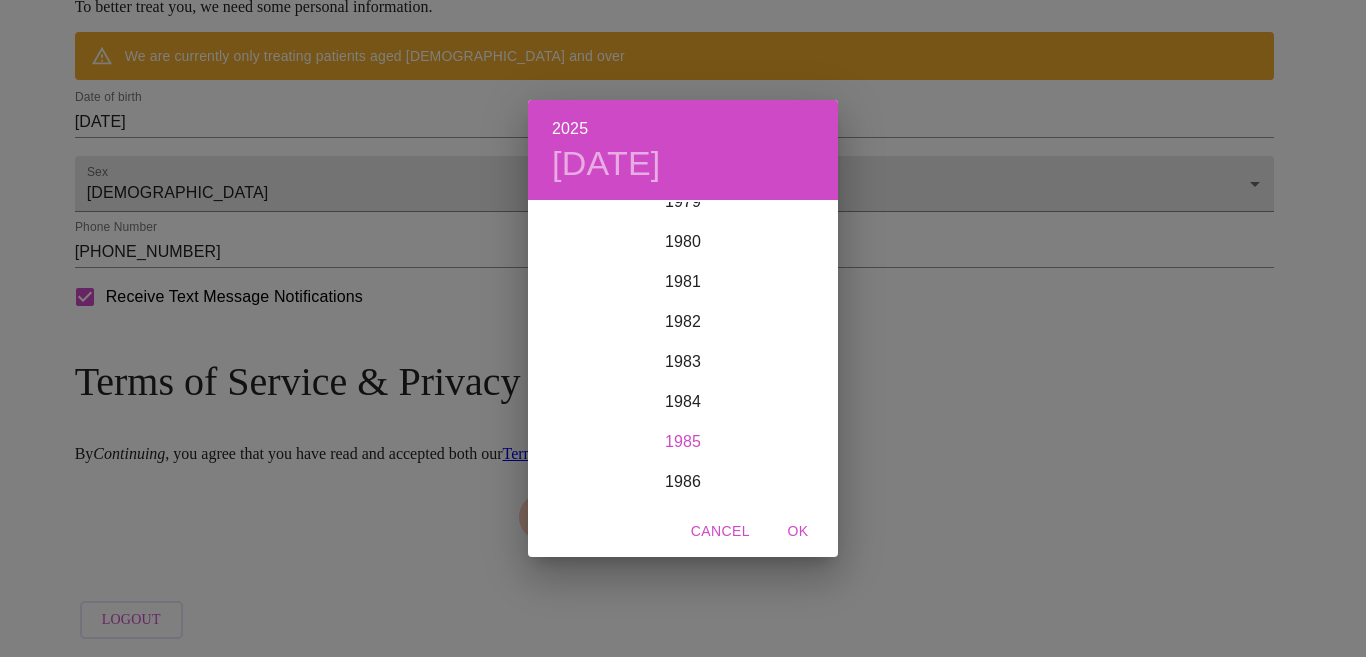 click on "1985" at bounding box center (683, 442) 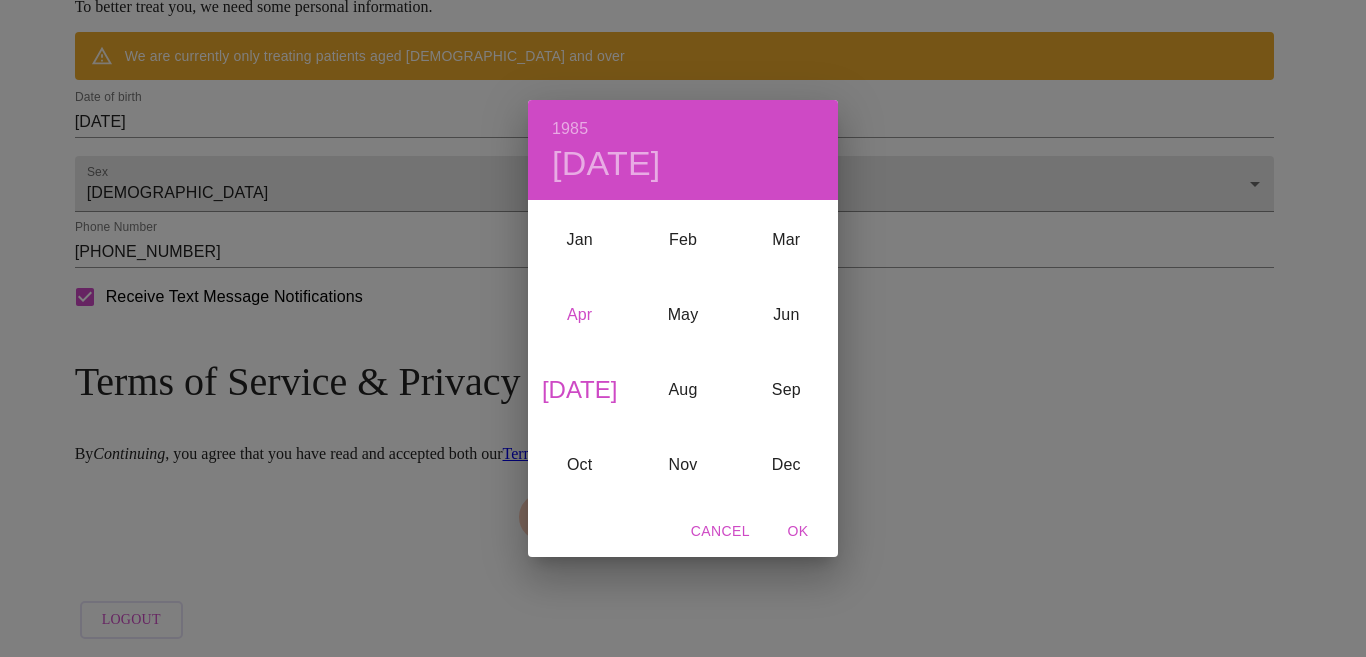 click on "Apr" at bounding box center [579, 314] 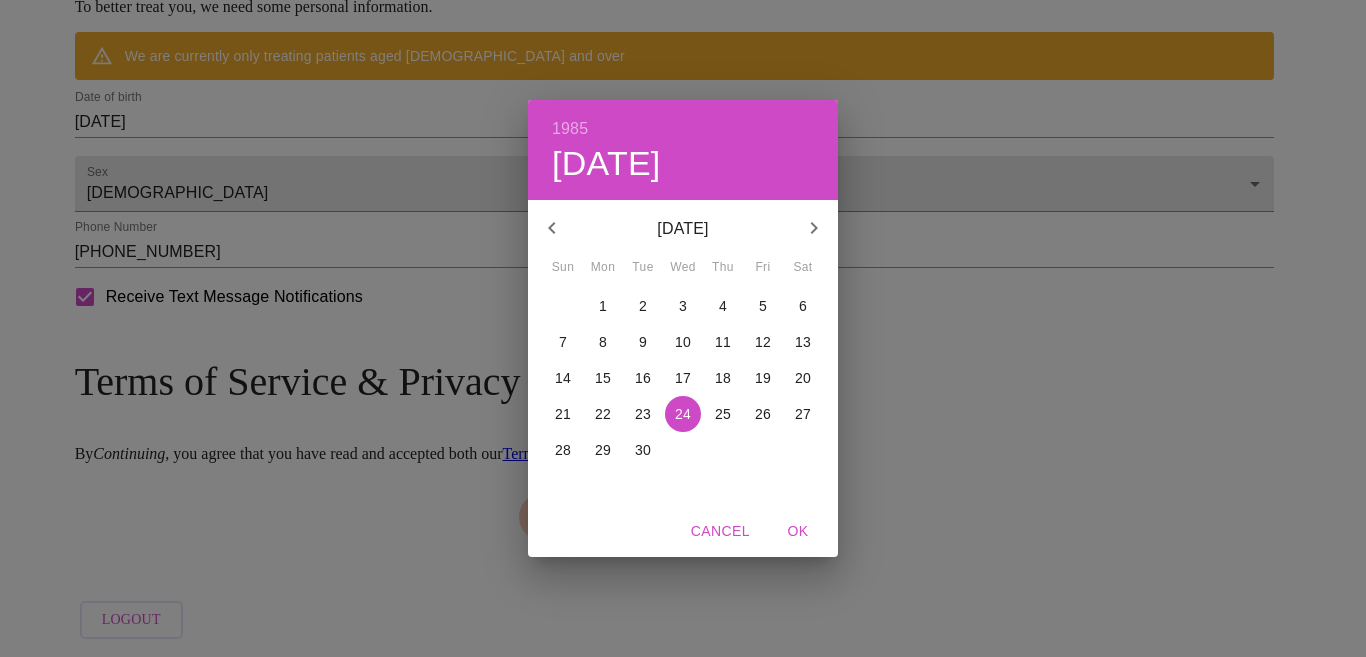 click on "15" at bounding box center (603, 378) 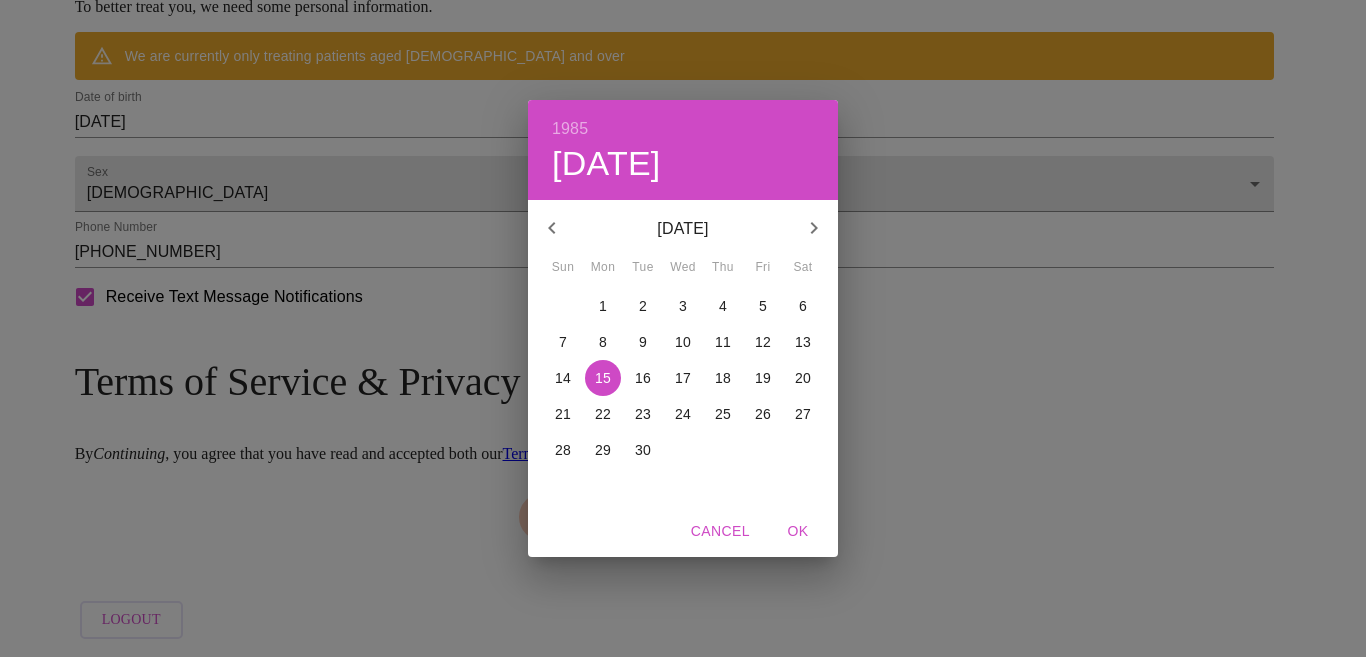 click on "OK" at bounding box center (798, 531) 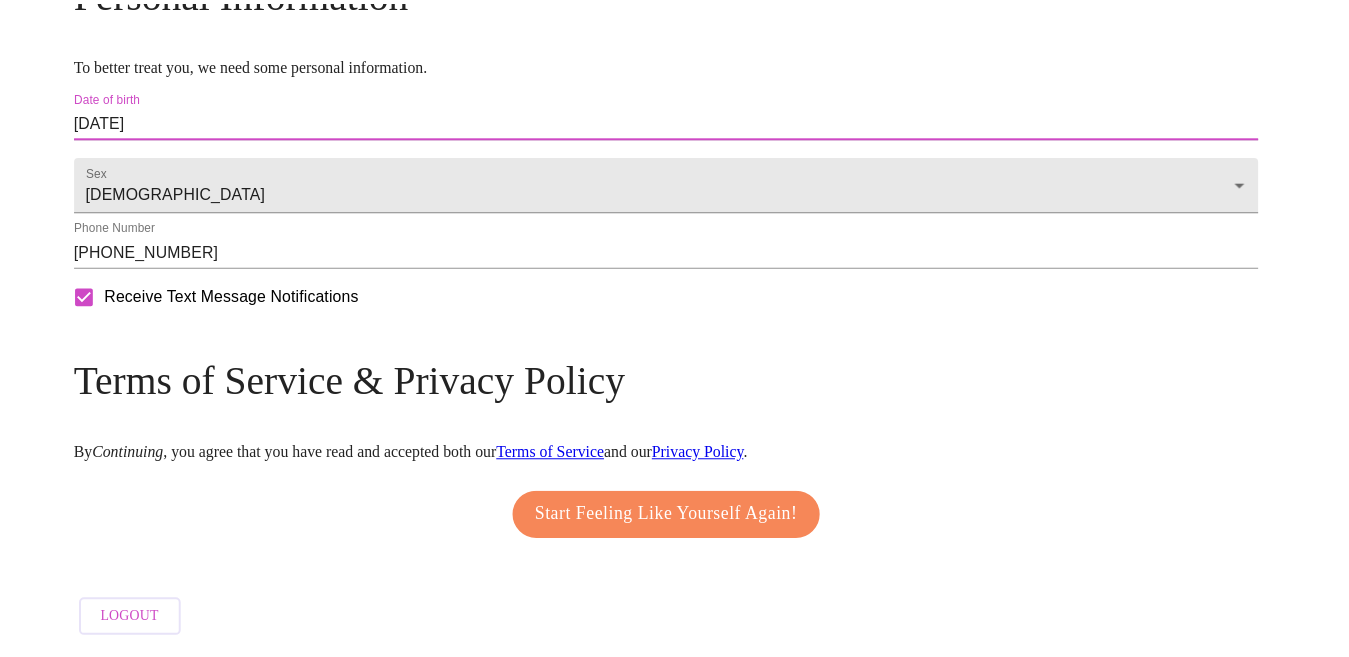 scroll, scrollTop: 883, scrollLeft: 0, axis: vertical 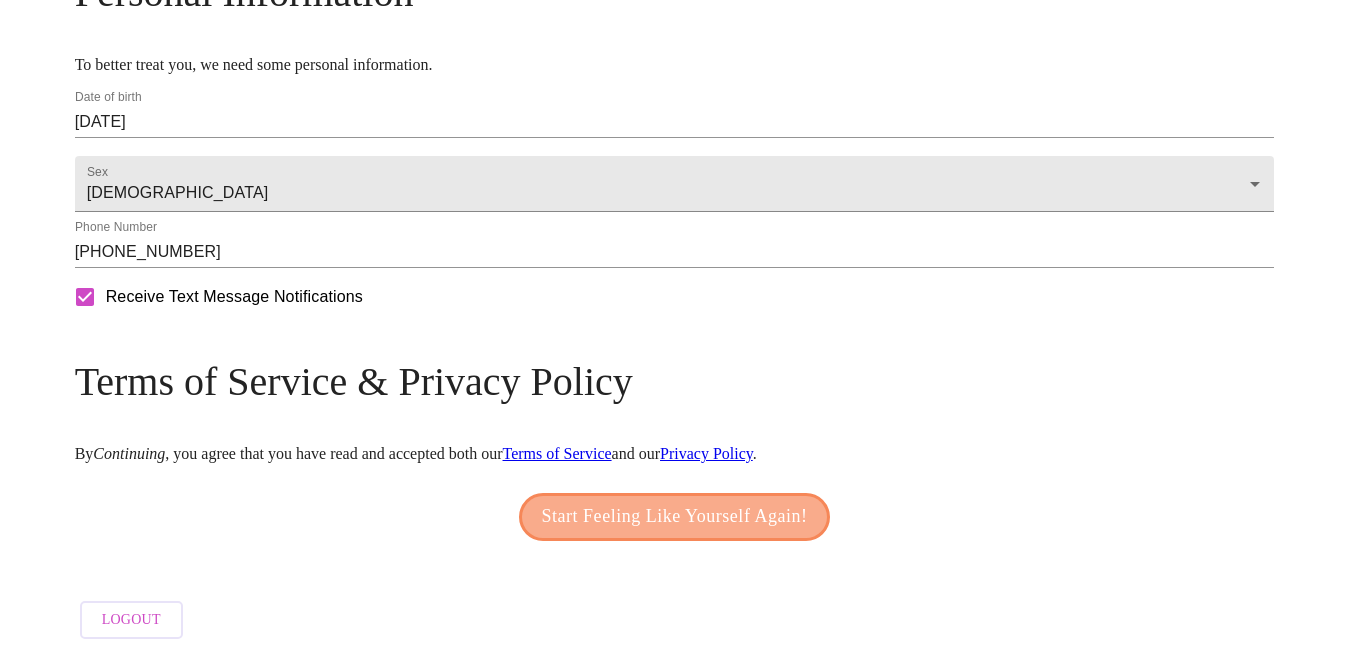 click on "Start Feeling Like Yourself Again!" at bounding box center [675, 517] 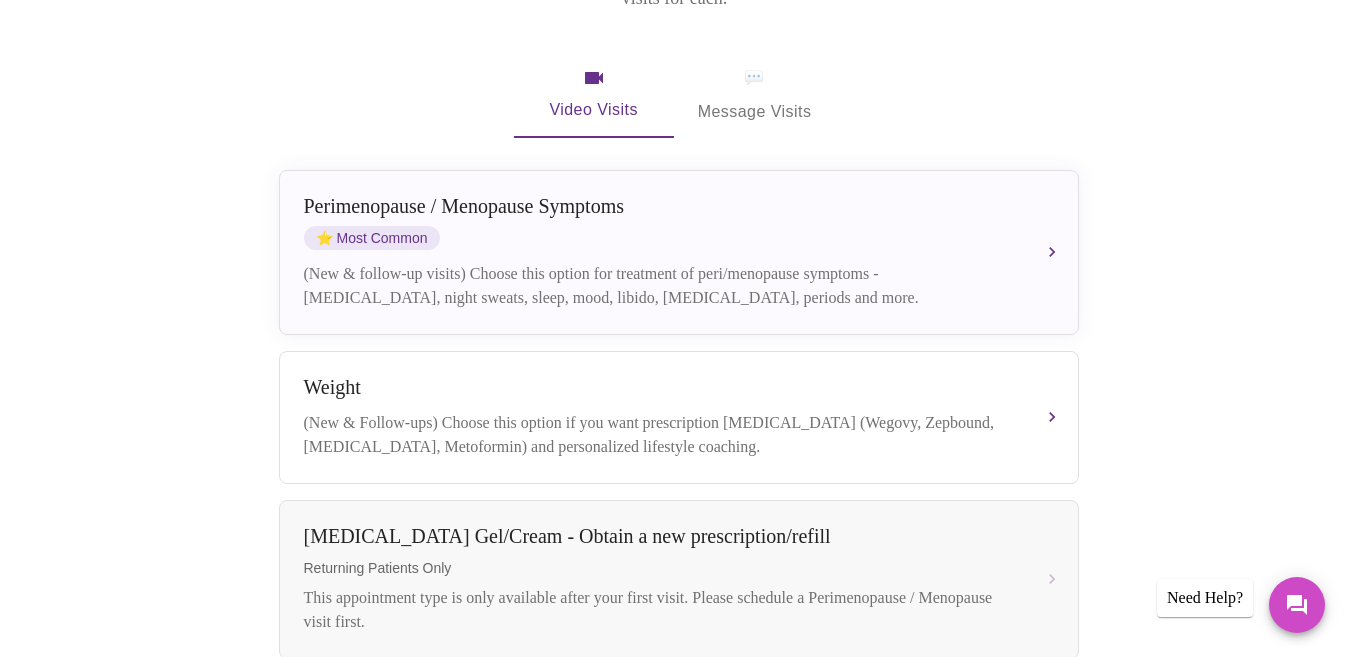 scroll, scrollTop: 400, scrollLeft: 0, axis: vertical 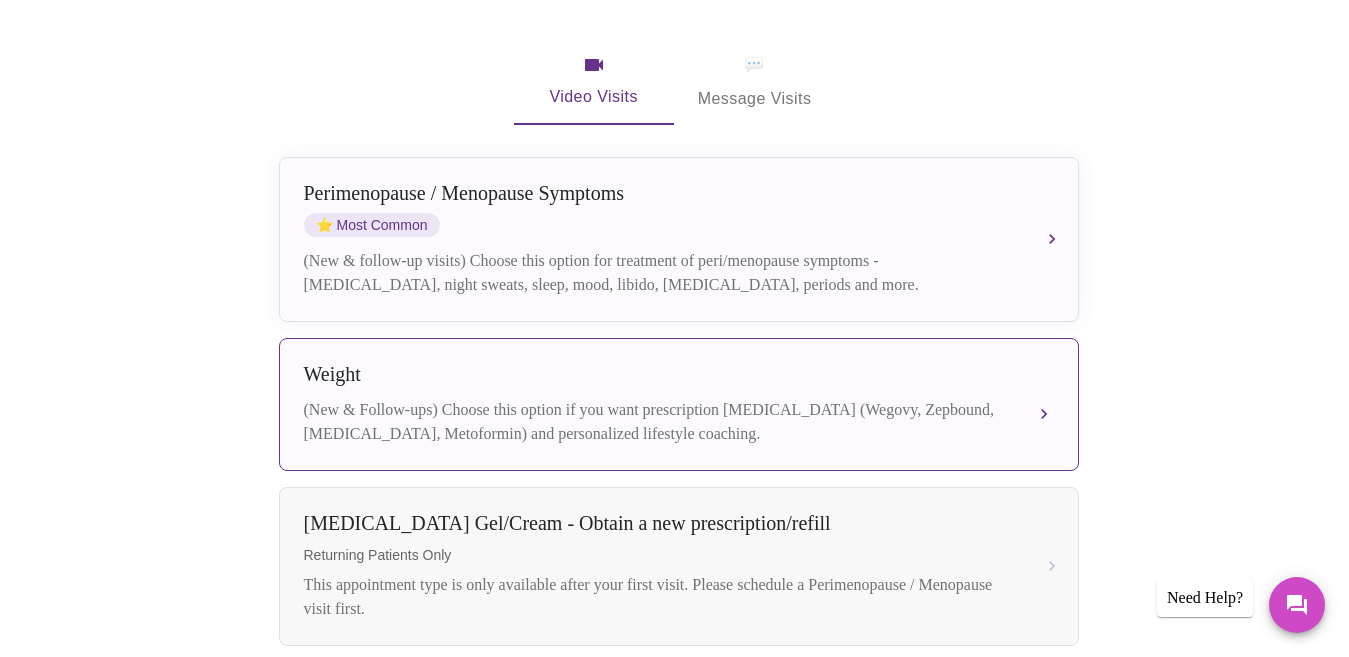 click on "(New & Follow-ups) Choose this option if you want prescription [MEDICAL_DATA] (Wegovy, Zepbound, [MEDICAL_DATA], Metoformin) and personalized lifestyle coaching." at bounding box center [659, 422] 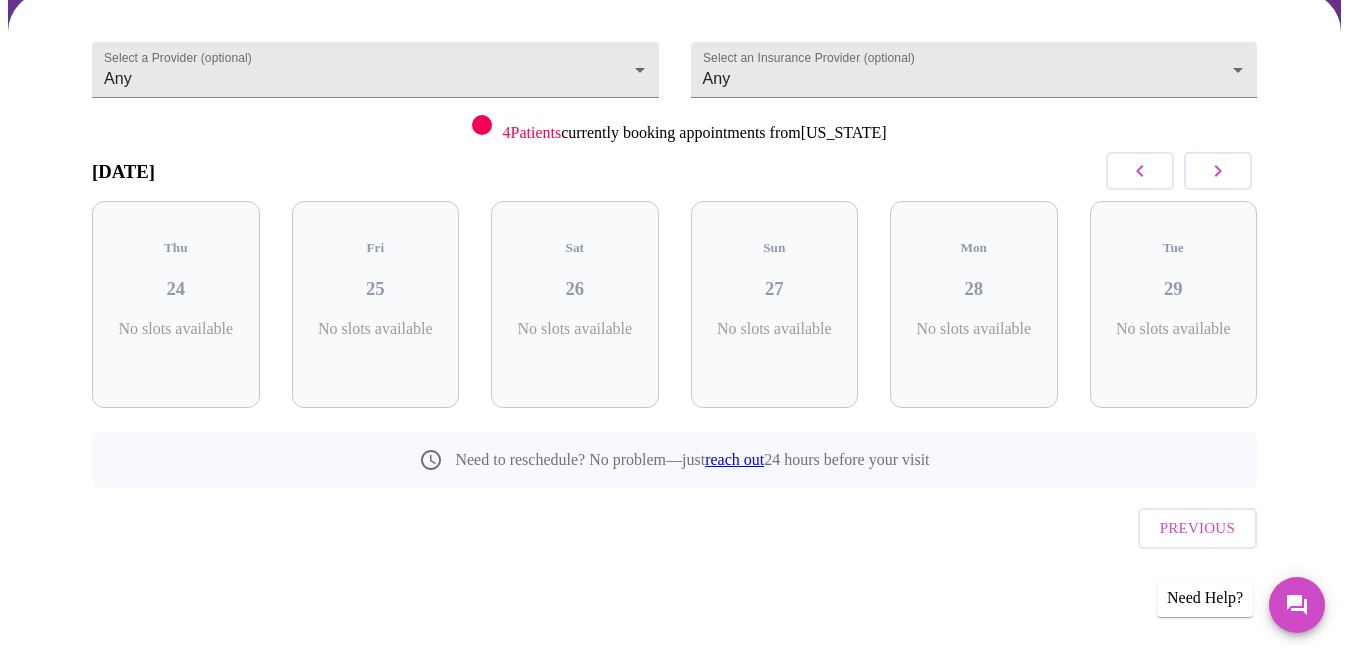 scroll, scrollTop: 129, scrollLeft: 0, axis: vertical 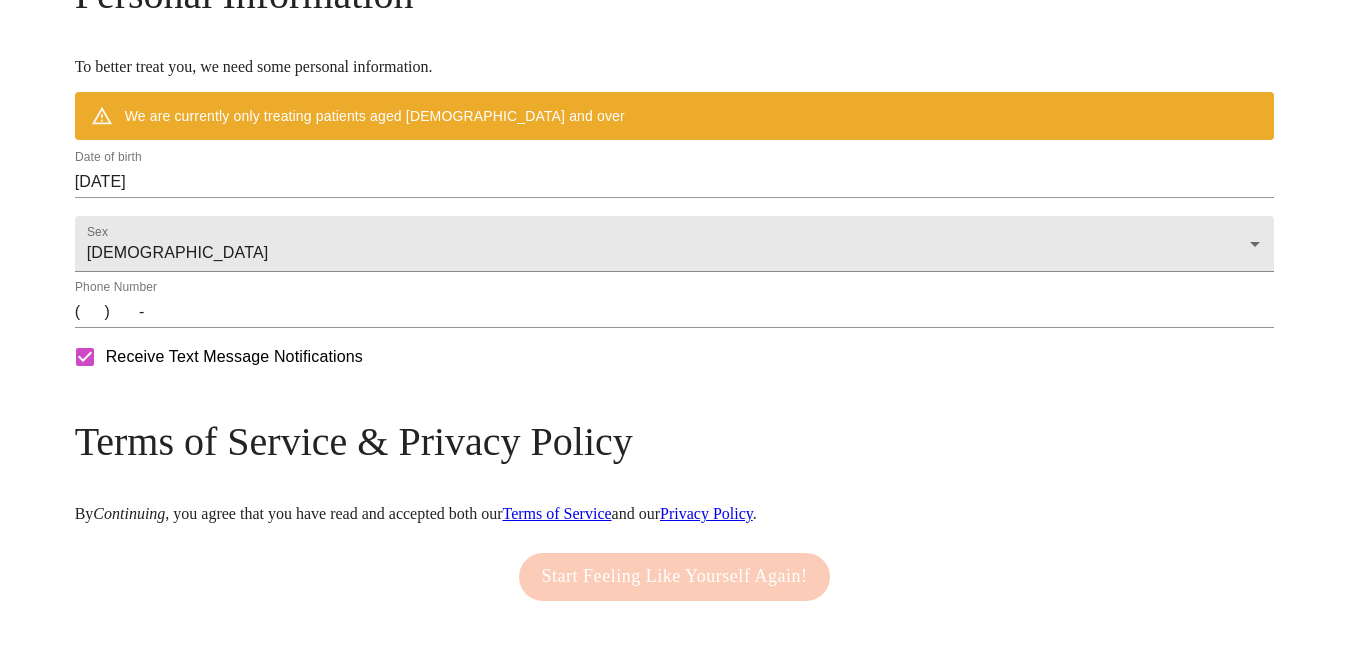 click on "[DATE]" at bounding box center (675, 182) 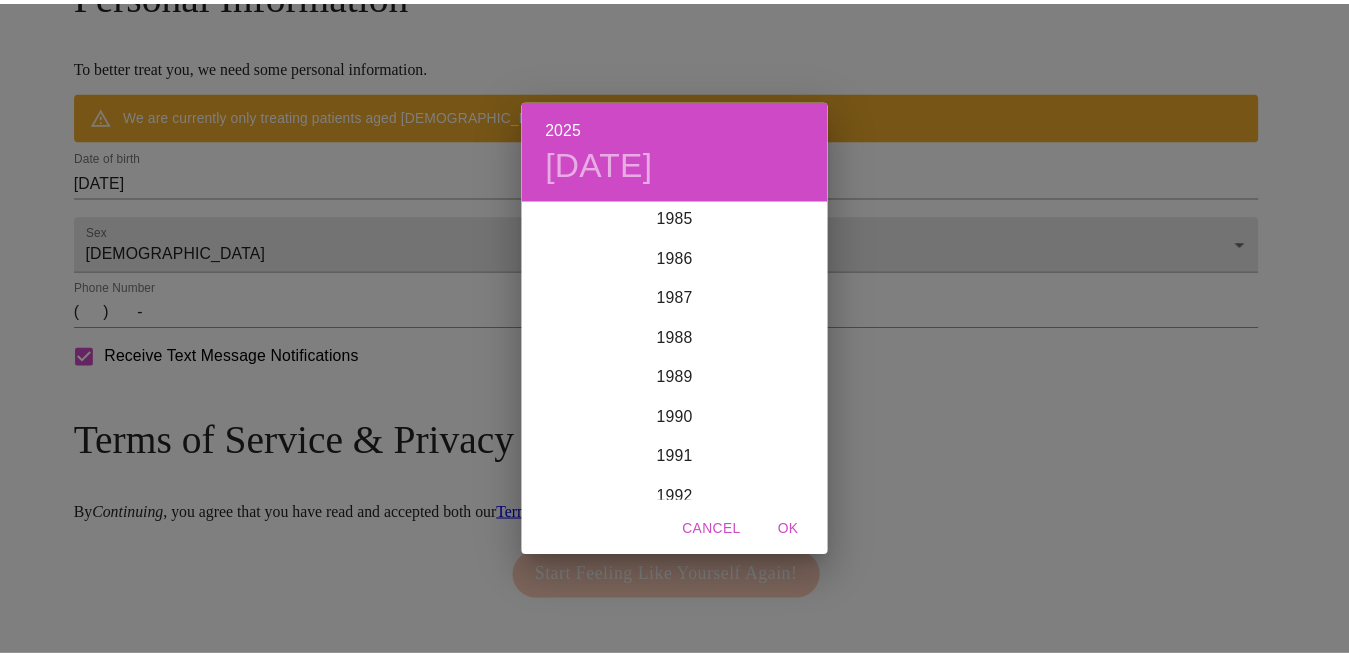 scroll, scrollTop: 3420, scrollLeft: 0, axis: vertical 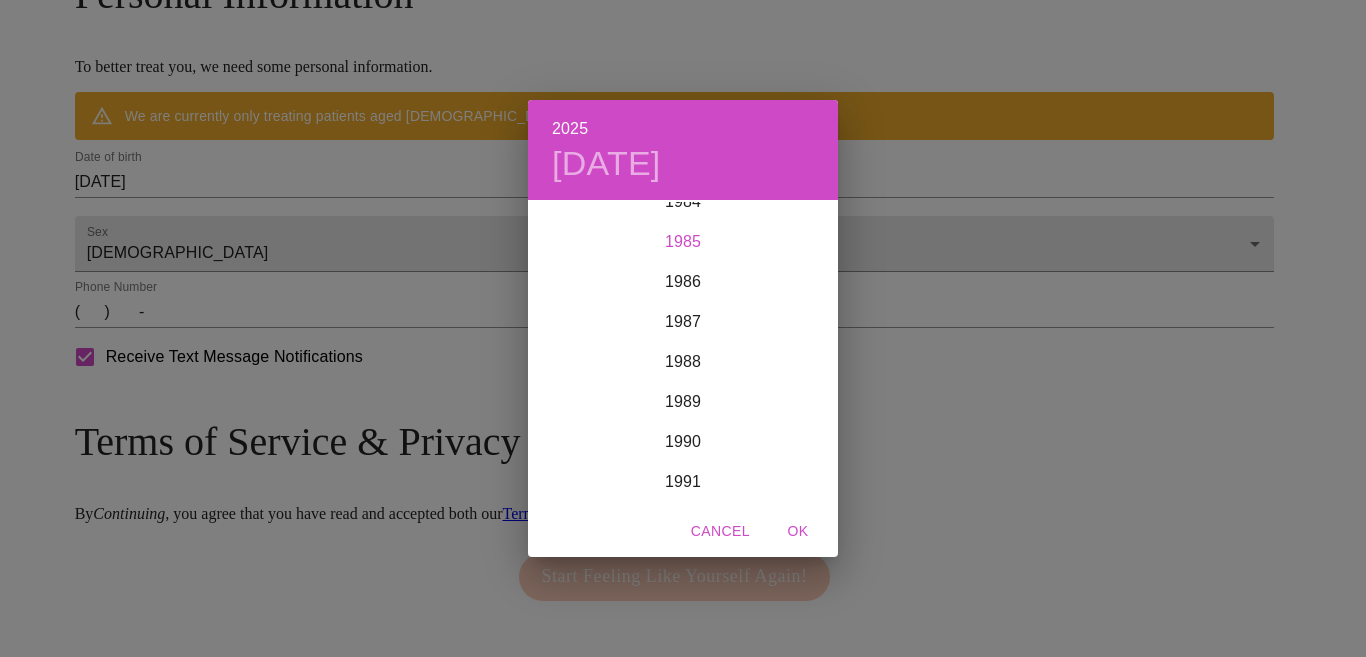 click on "1985" at bounding box center [683, 242] 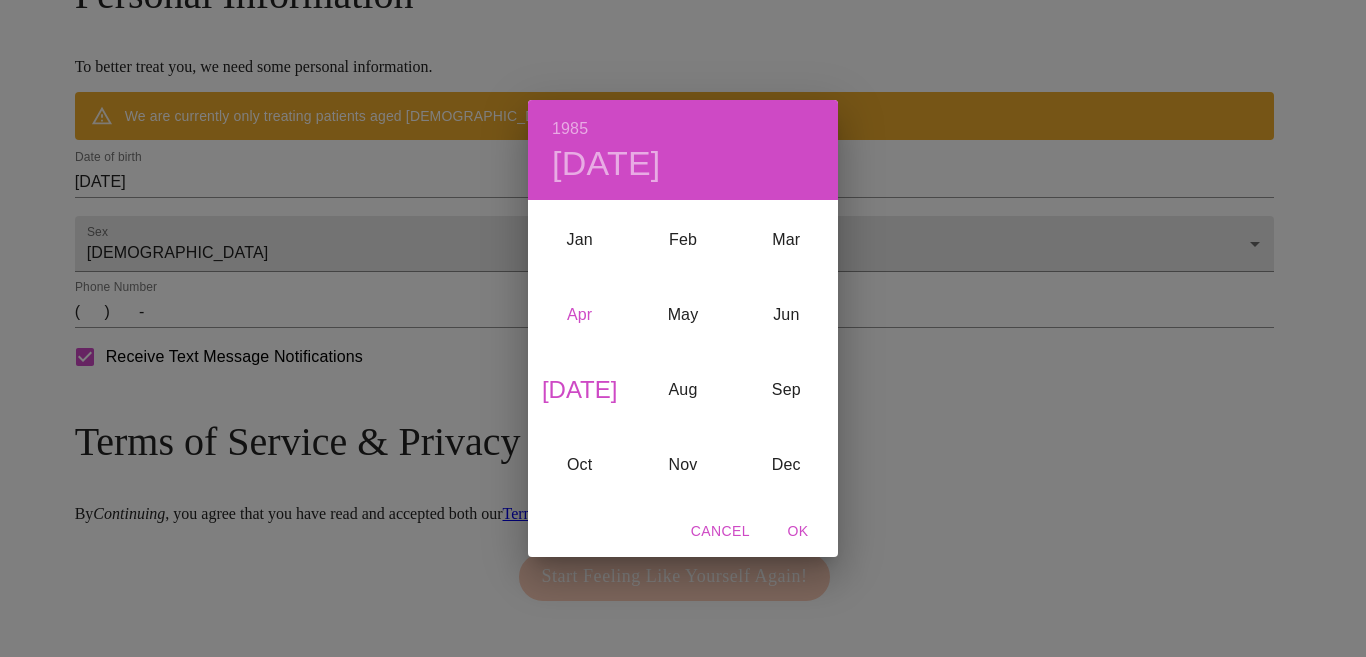 click on "Apr" at bounding box center [579, 314] 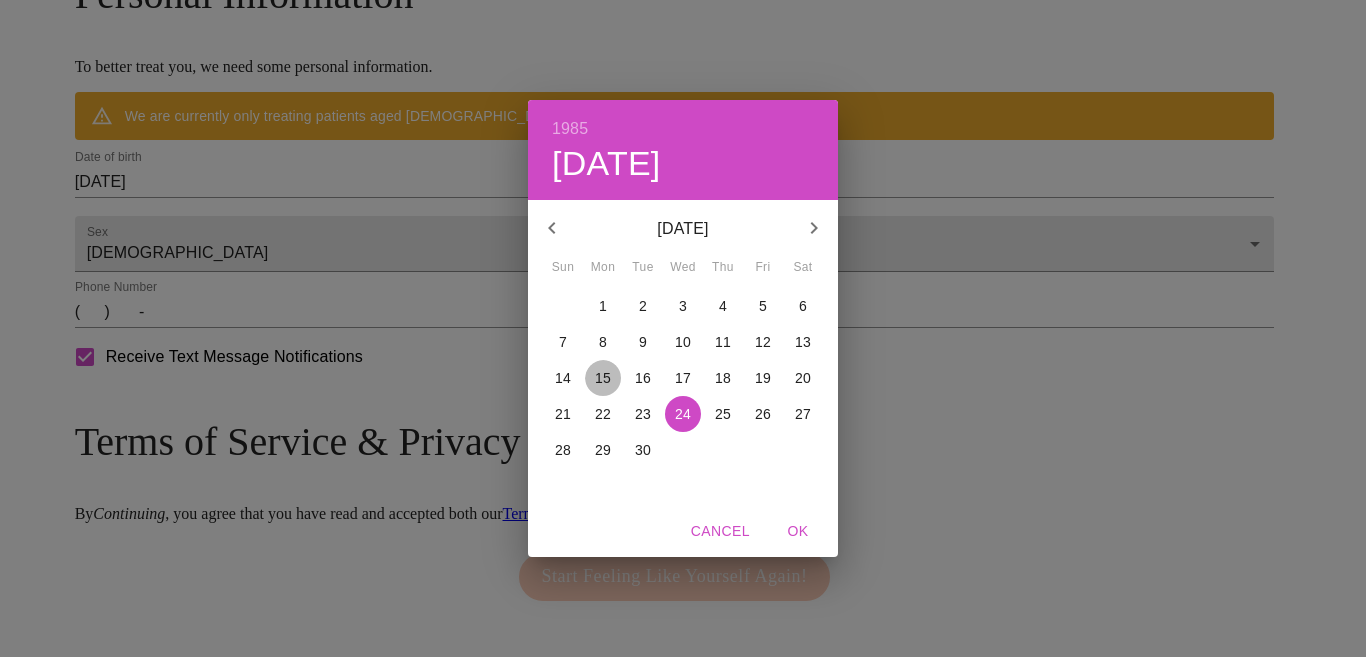 click on "15" at bounding box center (603, 378) 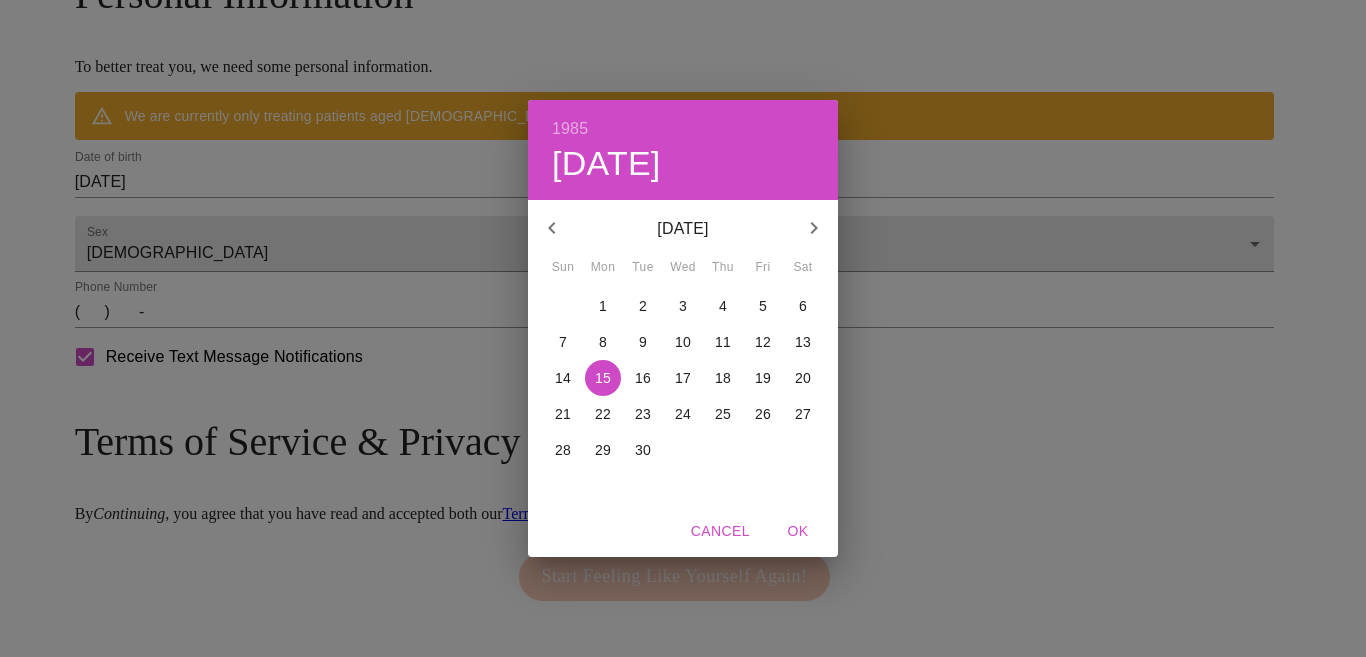 click on "OK" at bounding box center (798, 531) 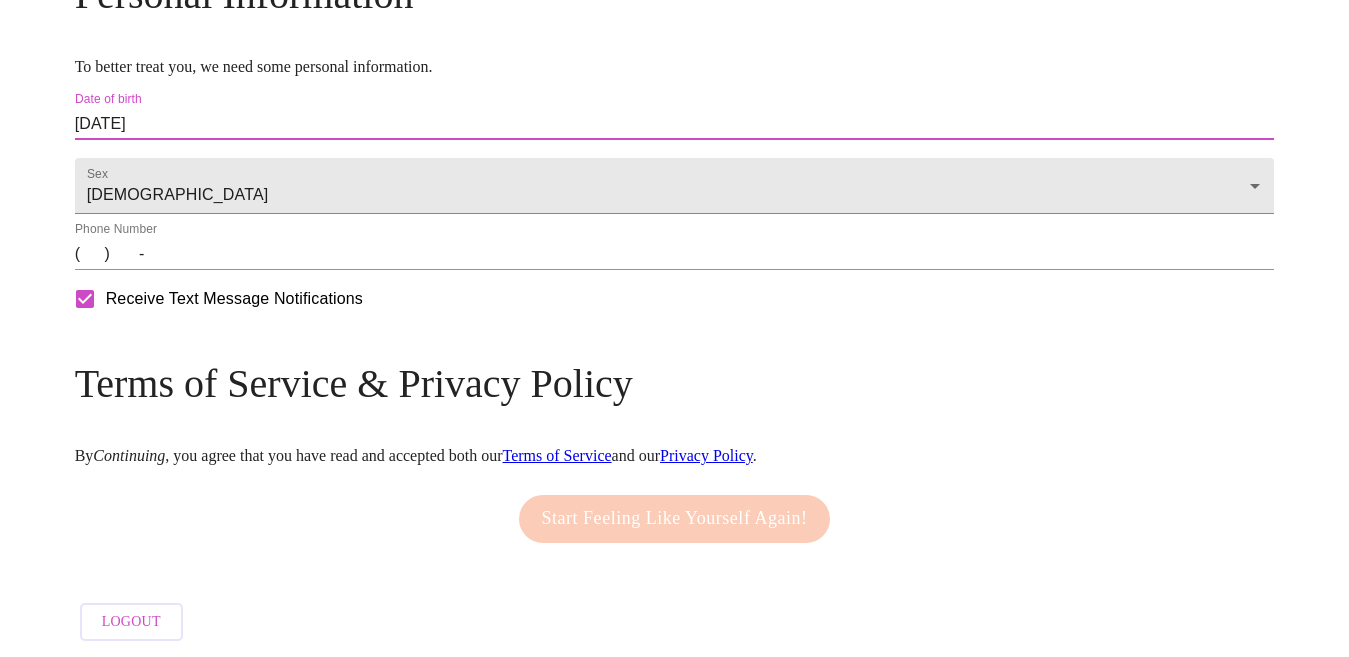 click on "(   )    -" at bounding box center [675, 254] 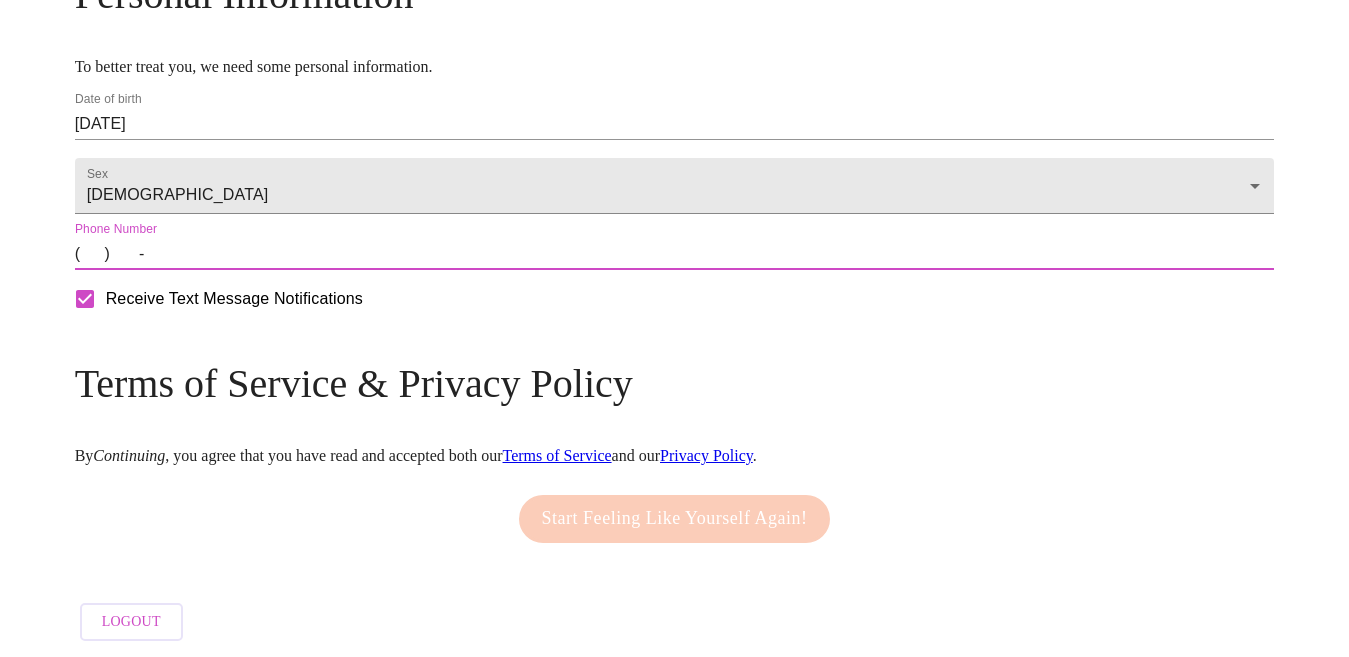 click on "(   )    -" at bounding box center (675, 254) 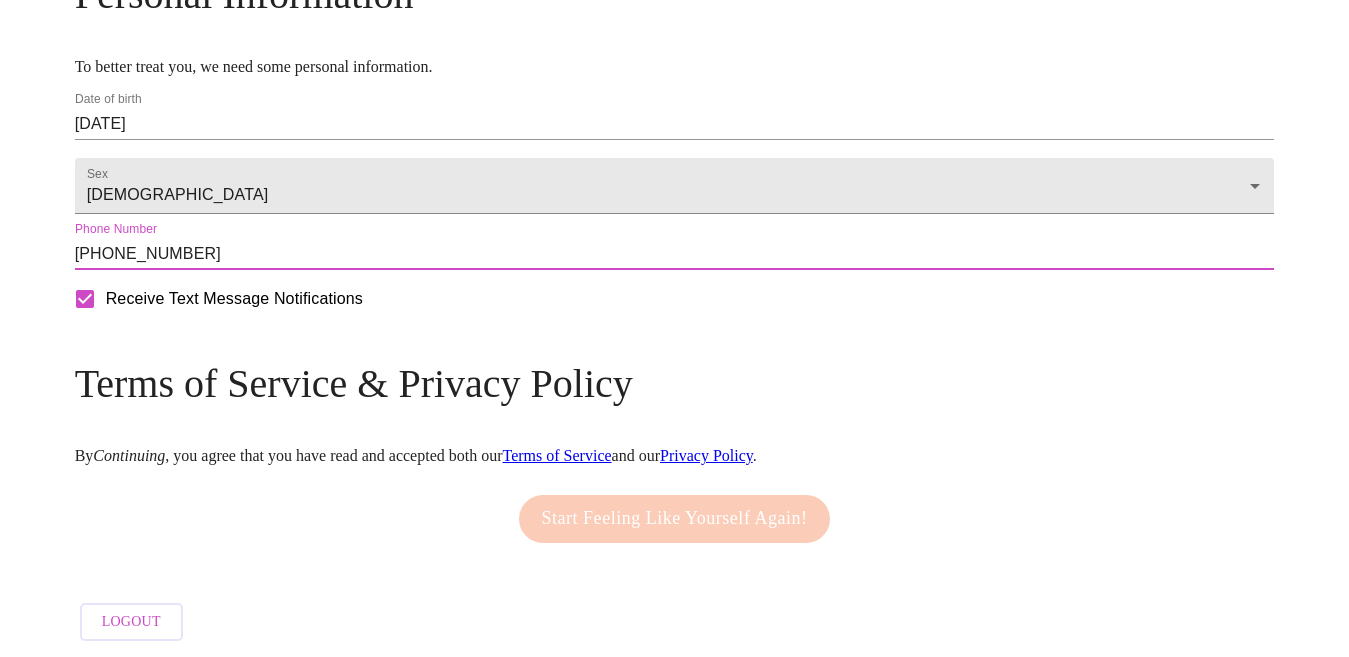 drag, startPoint x: 373, startPoint y: 325, endPoint x: 183, endPoint y: 314, distance: 190.31816 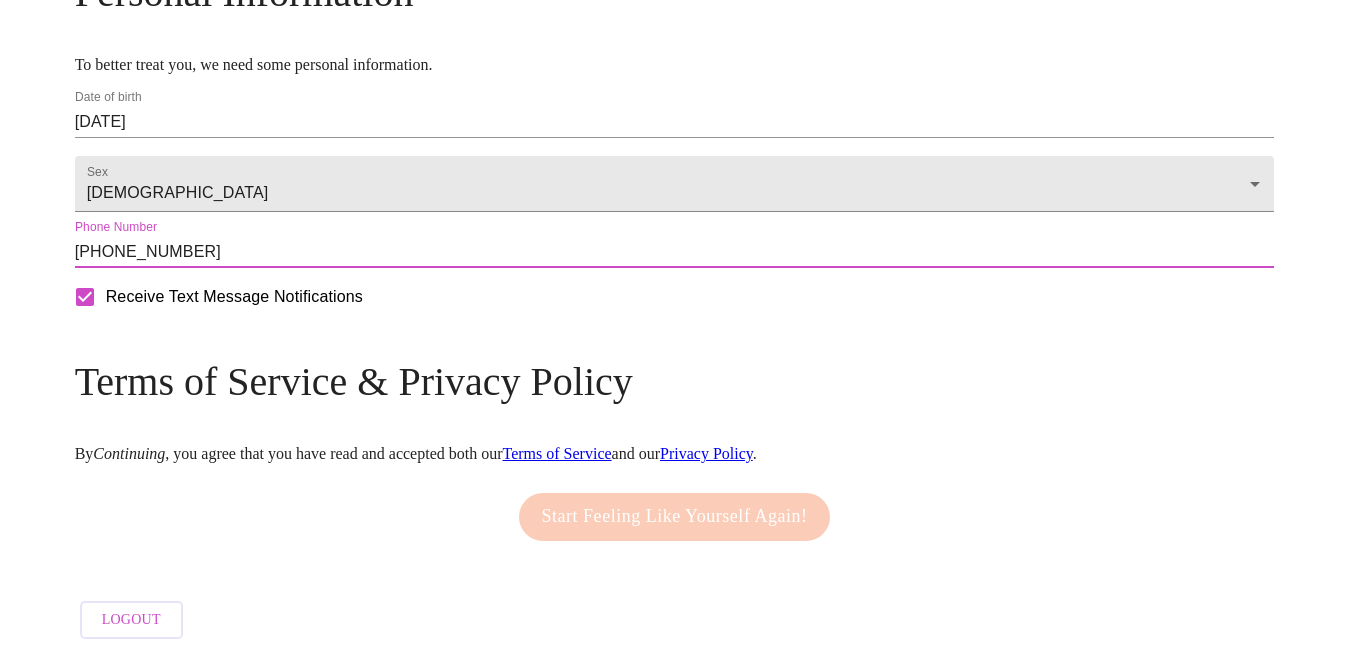 type on "[PHONE_NUMBER]" 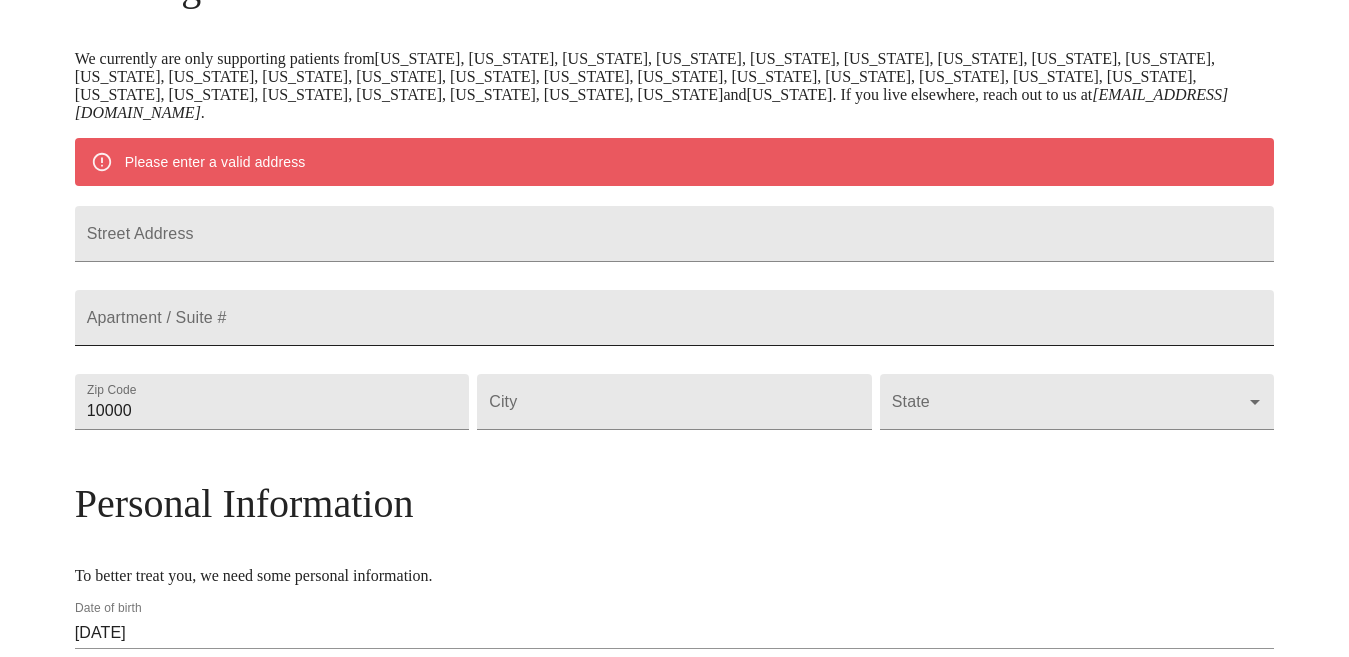 scroll, scrollTop: 400, scrollLeft: 0, axis: vertical 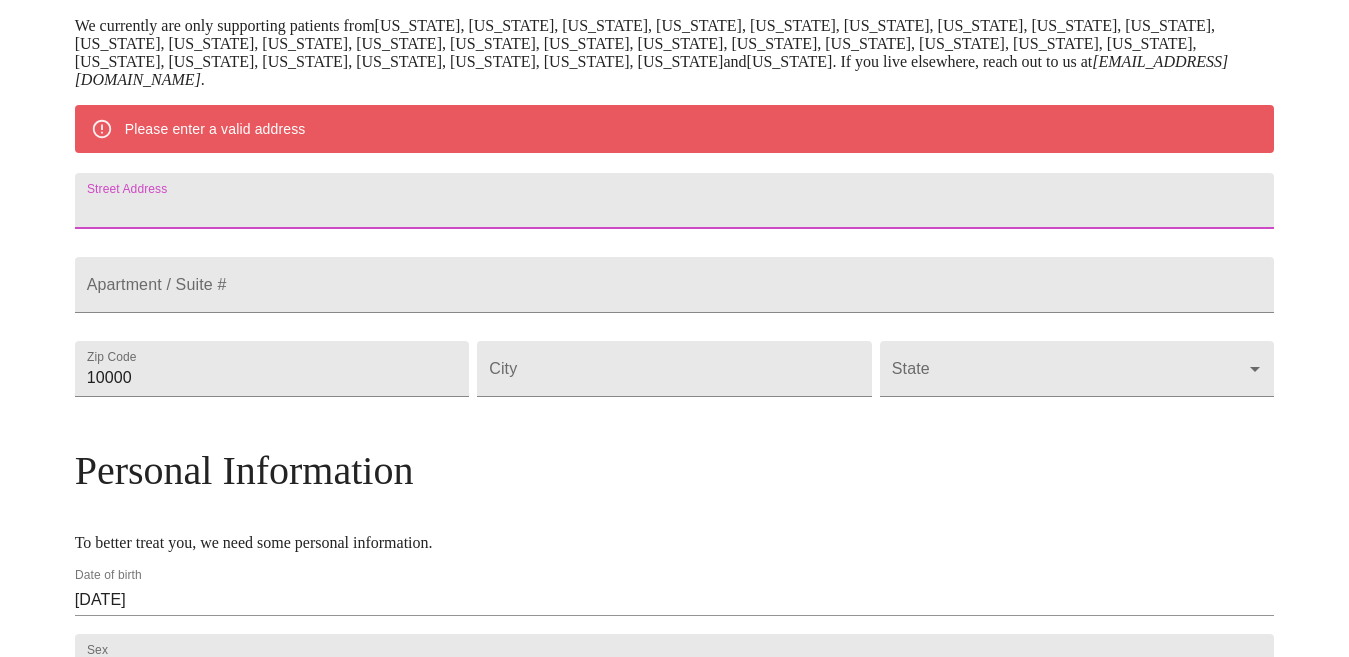 click on "Street Address" at bounding box center [675, 201] 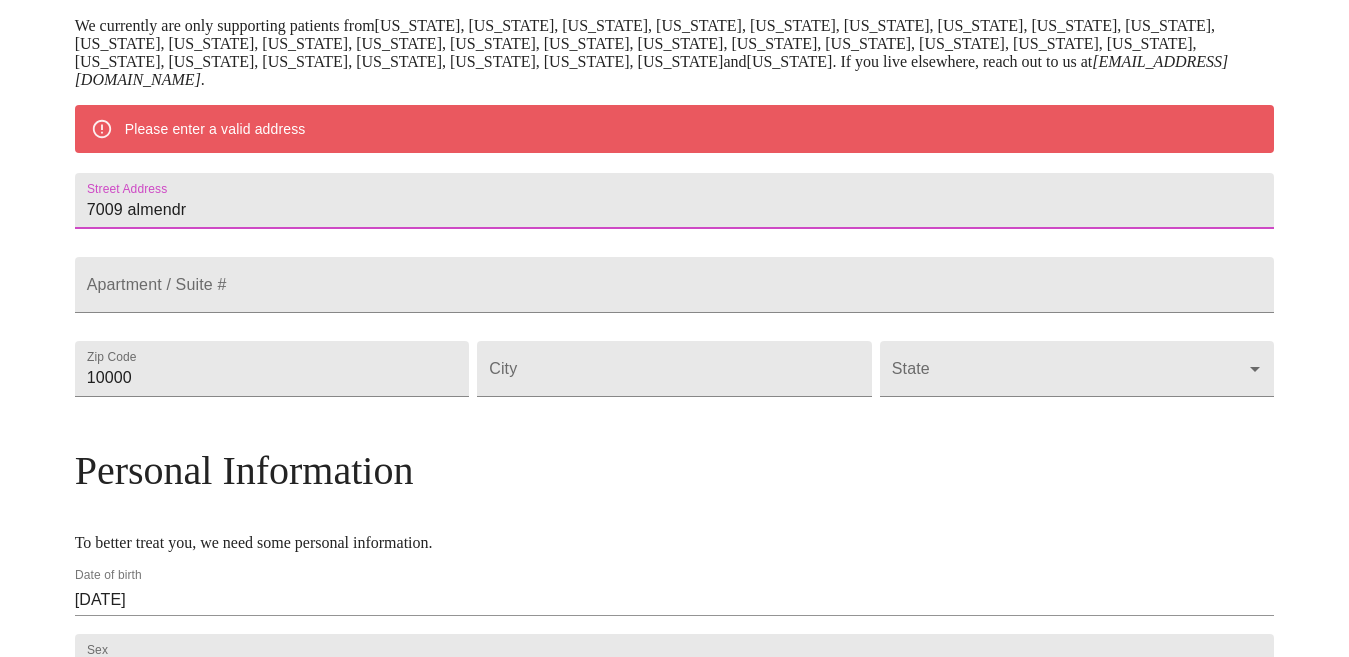 drag, startPoint x: 310, startPoint y: 228, endPoint x: 841, endPoint y: 594, distance: 644.91626 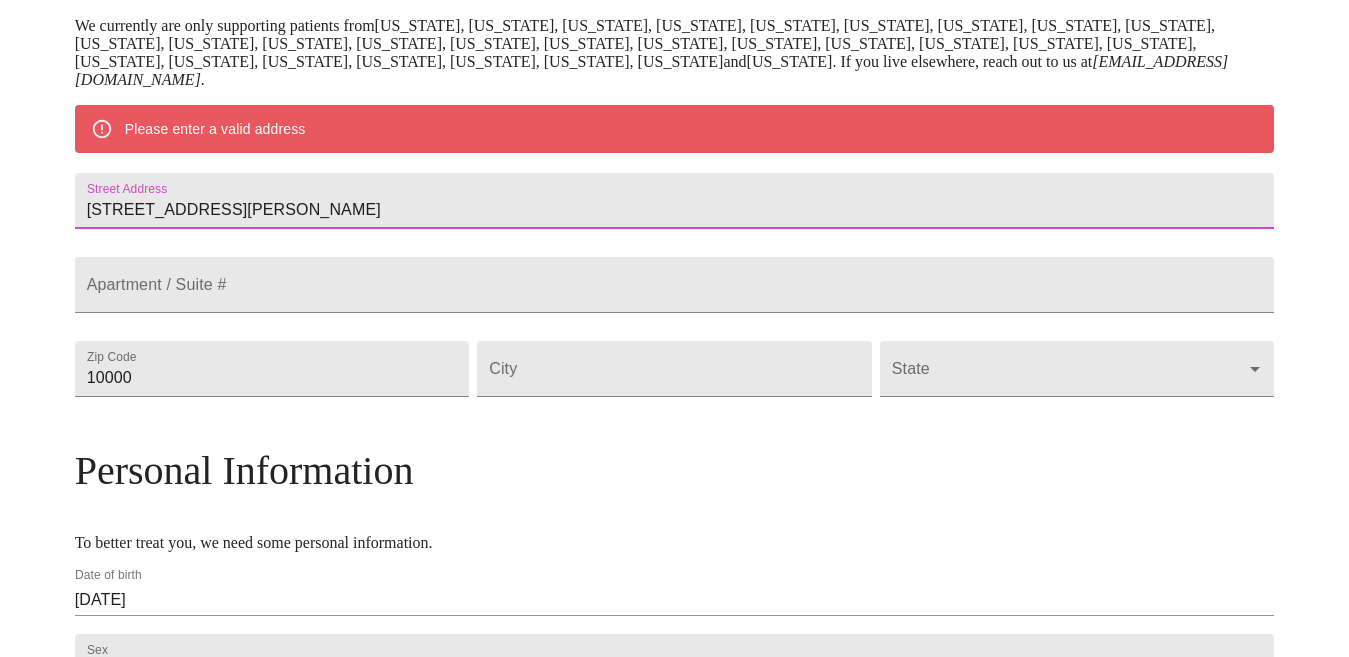 type on "[STREET_ADDRESS][PERSON_NAME]" 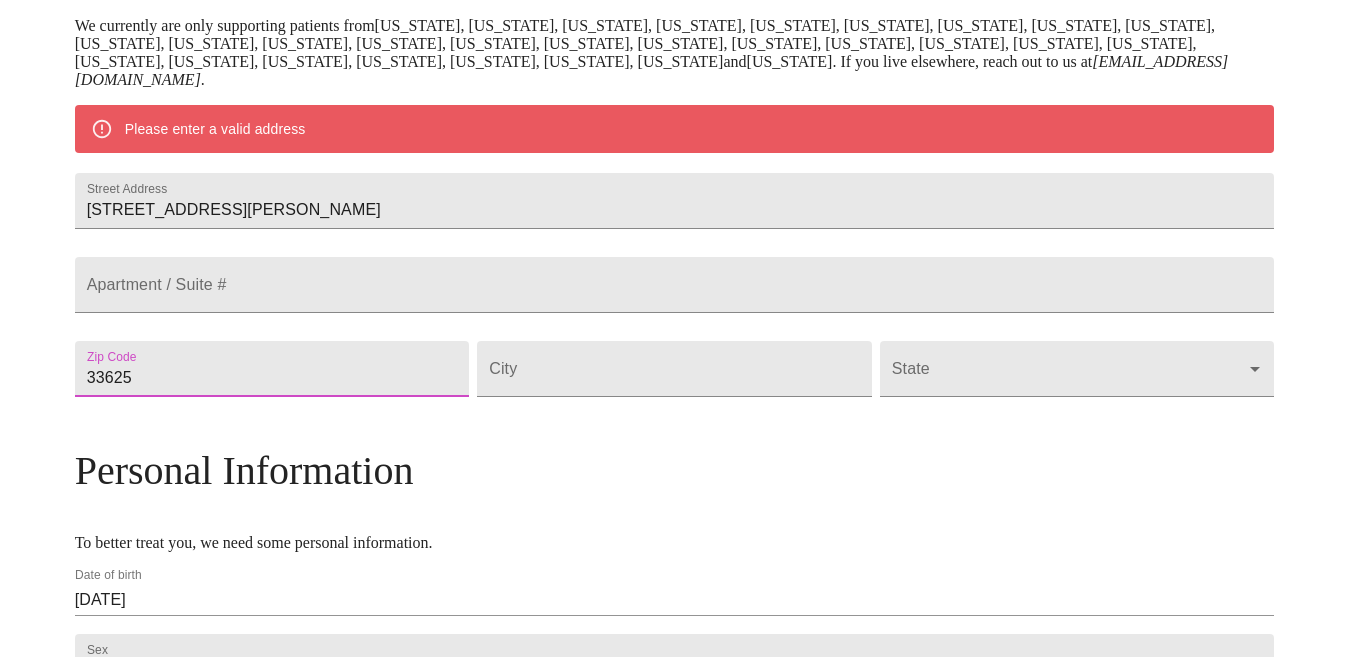 type on "33625" 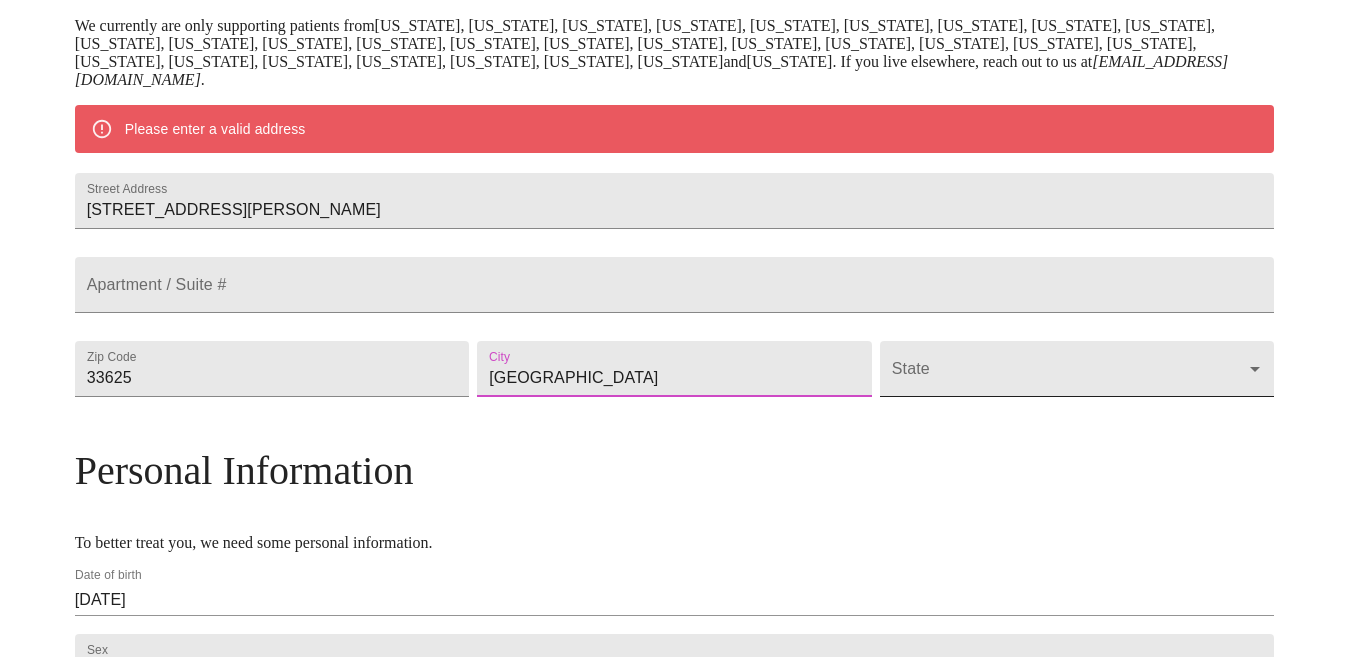 type on "[GEOGRAPHIC_DATA]" 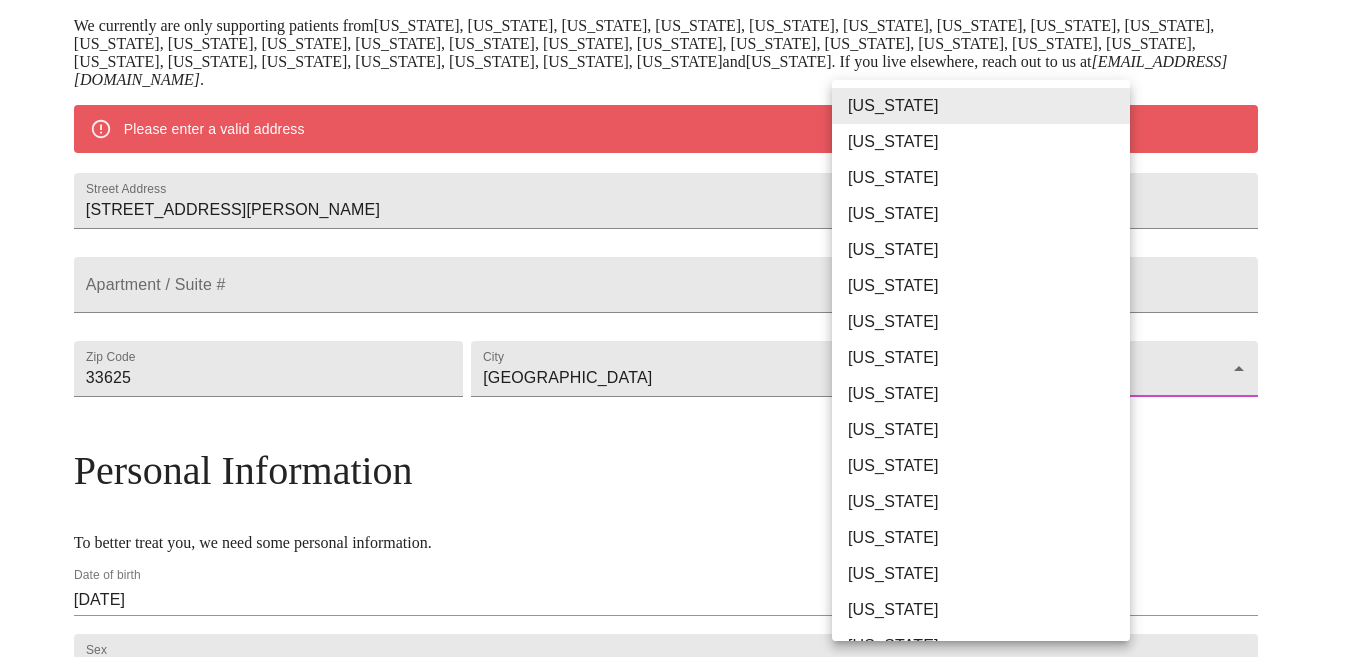 click on "MyMenopauseRx Welcome to MyMenopauseRx Since it's your first time here, you'll need to enter some medical and social information.  We'll guide you through it! Mailing Address We currently are only supporting patients from  [US_STATE], [US_STATE], [US_STATE], [US_STATE], [US_STATE], [US_STATE], [US_STATE], [US_STATE], [US_STATE], [US_STATE], [US_STATE], [US_STATE], [US_STATE], [US_STATE], [US_STATE], [US_STATE], [US_STATE], [US_STATE], [US_STATE], [US_STATE], [US_STATE], [US_STATE], [US_STATE], [US_STATE], [US_STATE], [US_STATE], [US_STATE], [US_STATE]  and  [US_STATE] . If you live elsewhere, reach out to us at  [EMAIL_ADDRESS][DOMAIN_NAME] . Please enter a valid address Street Address [STREET_ADDRESS][GEOGRAPHIC_DATA][PERSON_NAME] / Suite # Zip Code [GEOGRAPHIC_DATA] ​ Personal Information To better treat you, we need some personal information. Date of birth [DEMOGRAPHIC_DATA] Sex [DEMOGRAPHIC_DATA] [DEMOGRAPHIC_DATA] Phone Number [PHONE_NUMBER] Receive Text Message Notifications Terms of Service & Privacy Policy By  Continuing , you agree that you have read and accepted both our  Terms of Service  and our  Privacy Policy" at bounding box center (674, 367) 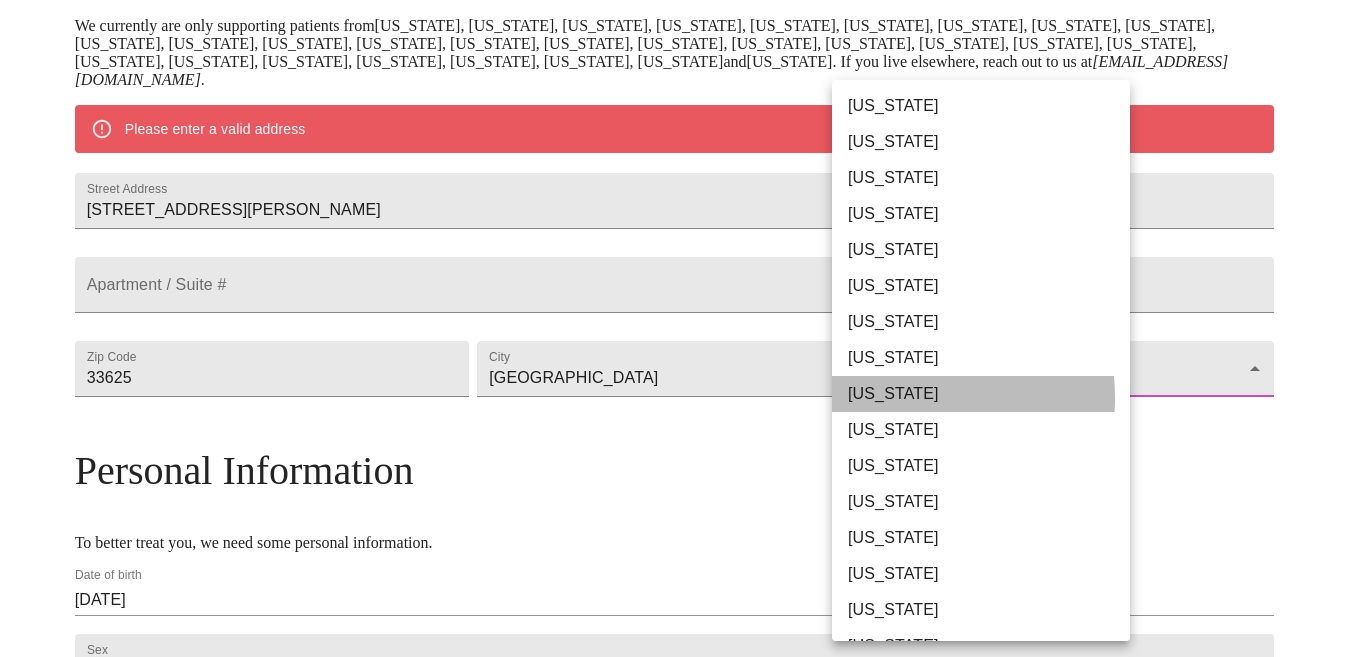 click on "[US_STATE]" at bounding box center (989, 394) 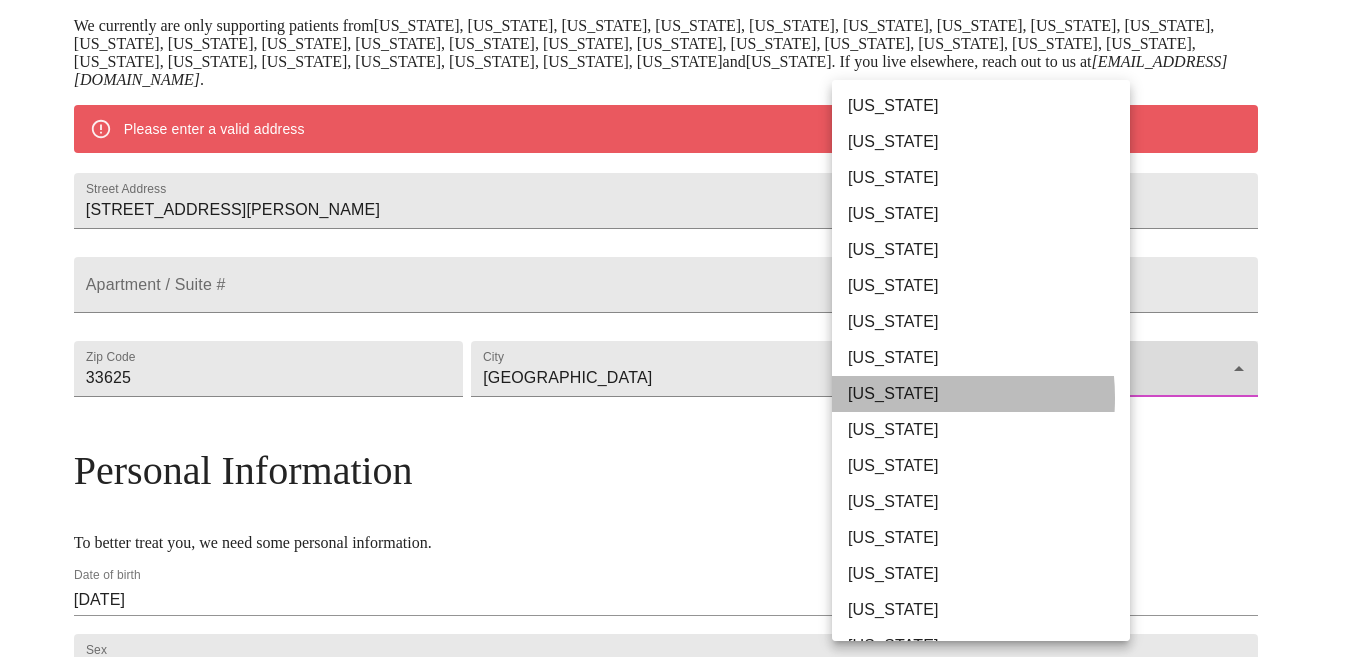 type on "[US_STATE]" 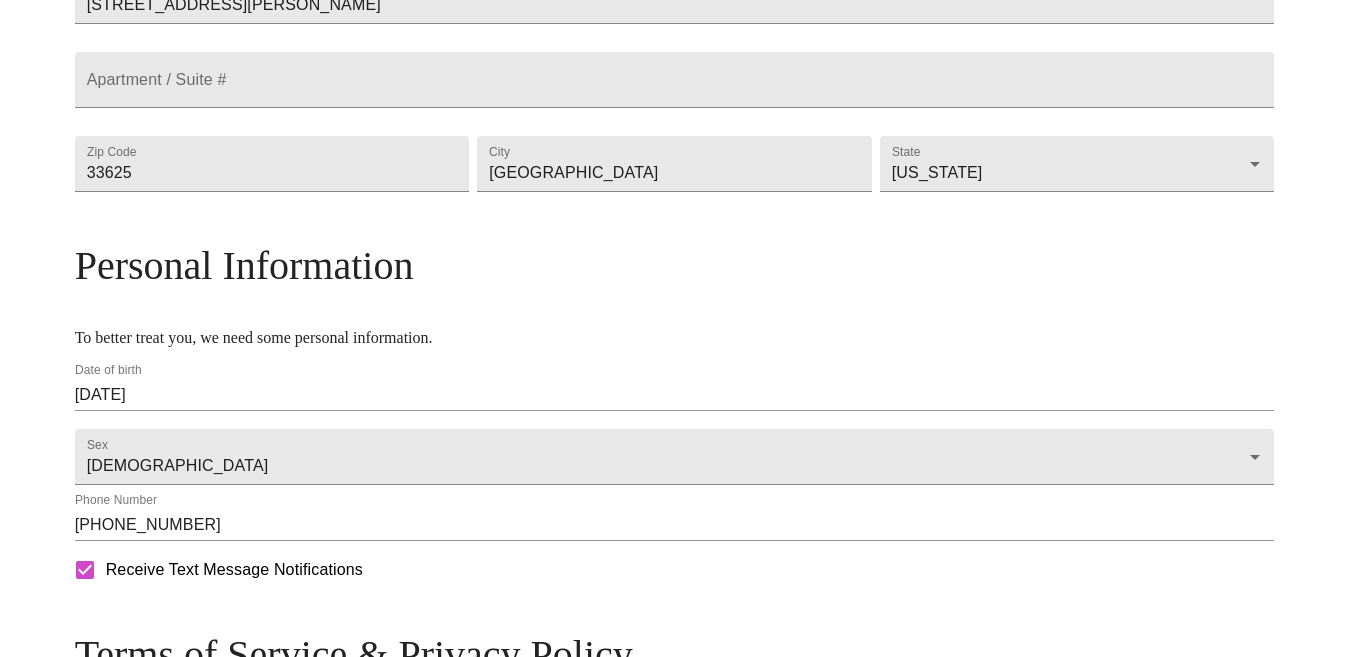 scroll, scrollTop: 883, scrollLeft: 0, axis: vertical 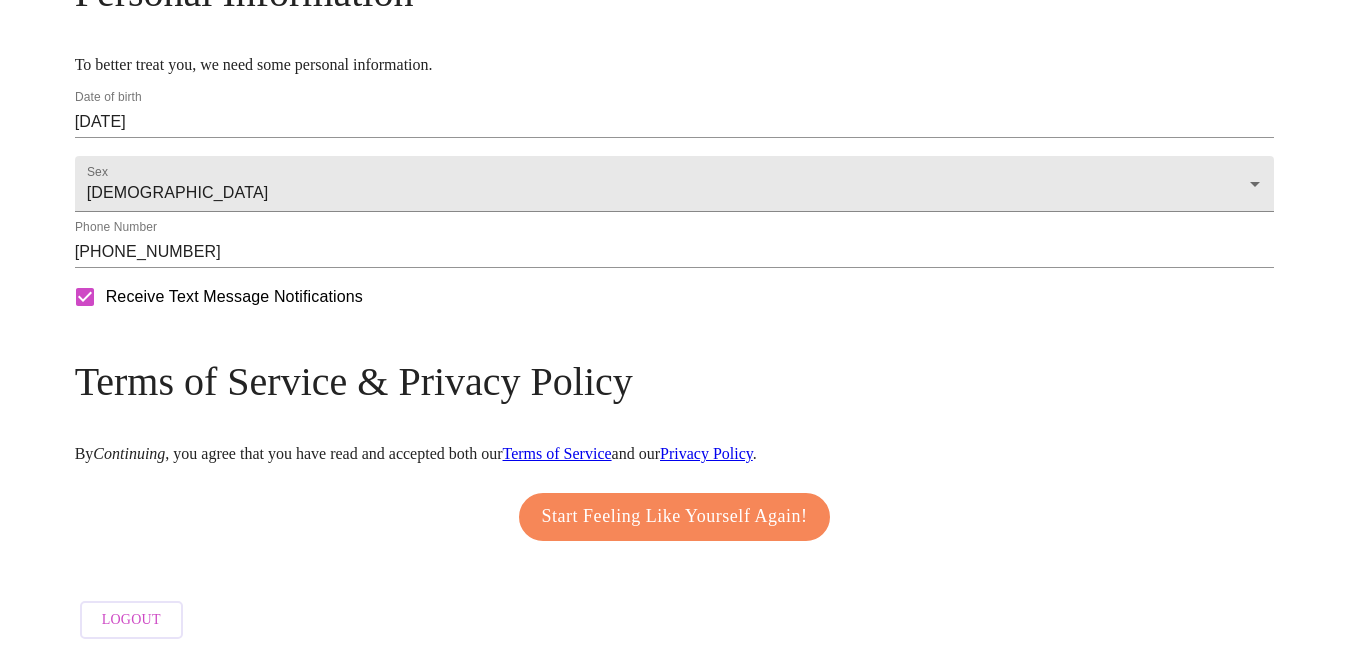 click on "Start Feeling Like Yourself Again!" at bounding box center [675, 517] 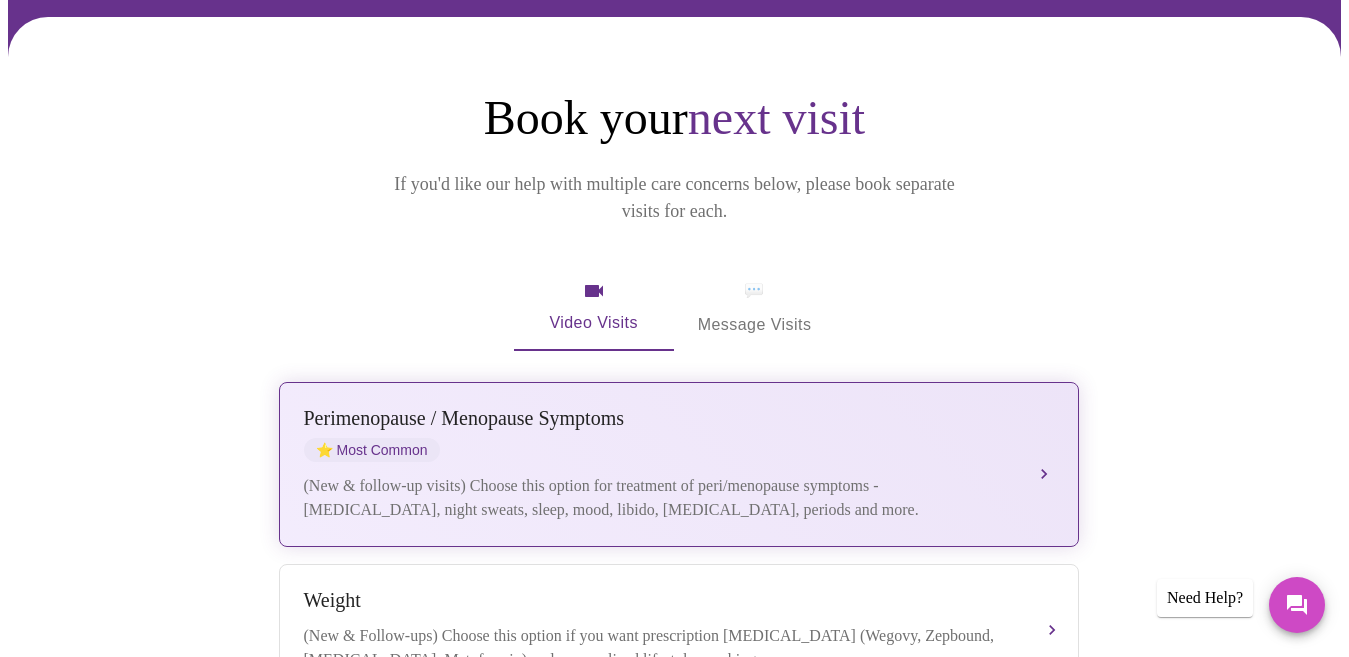 scroll, scrollTop: 200, scrollLeft: 0, axis: vertical 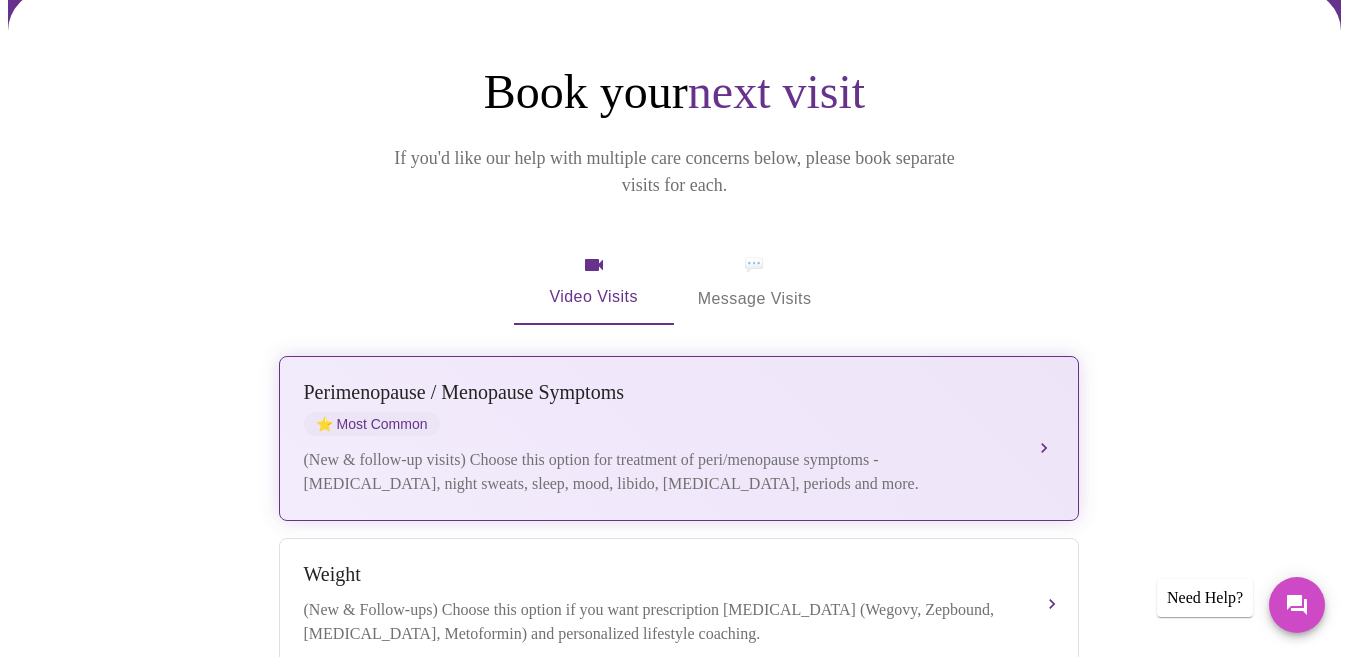 click on "[MEDICAL_DATA] / Menopause Symptoms  ⭐  Most Common" at bounding box center [659, 408] 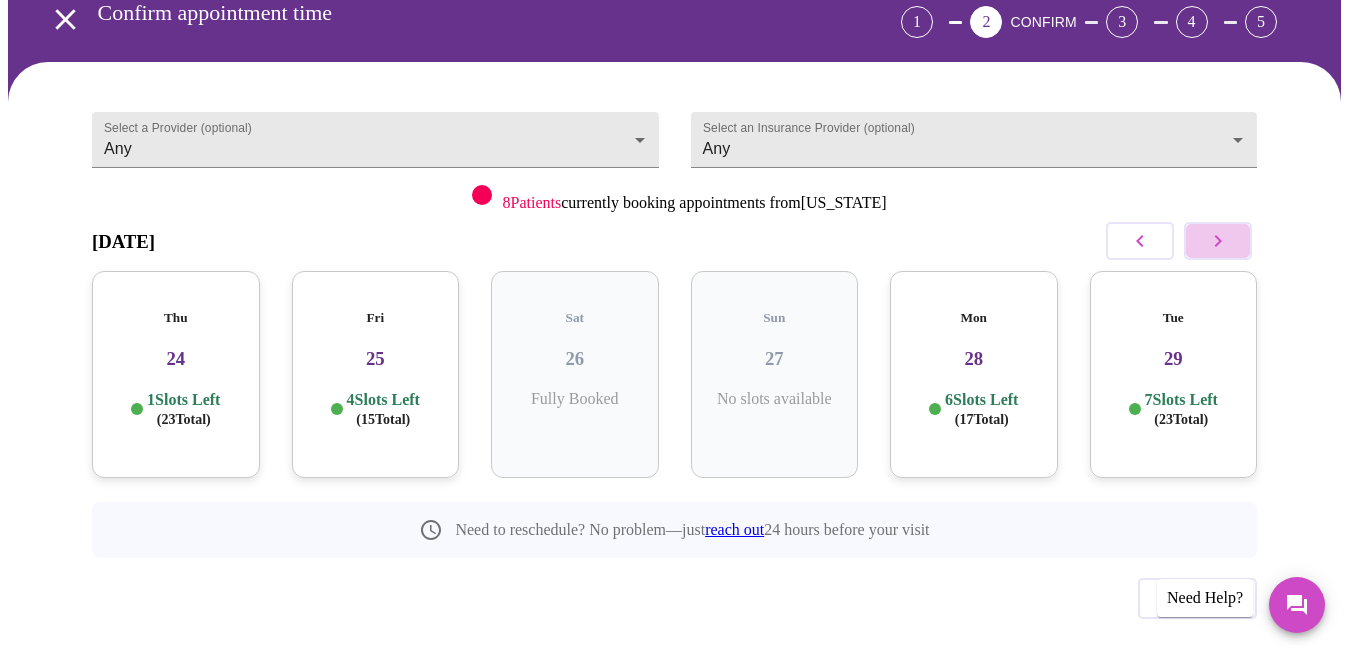 click 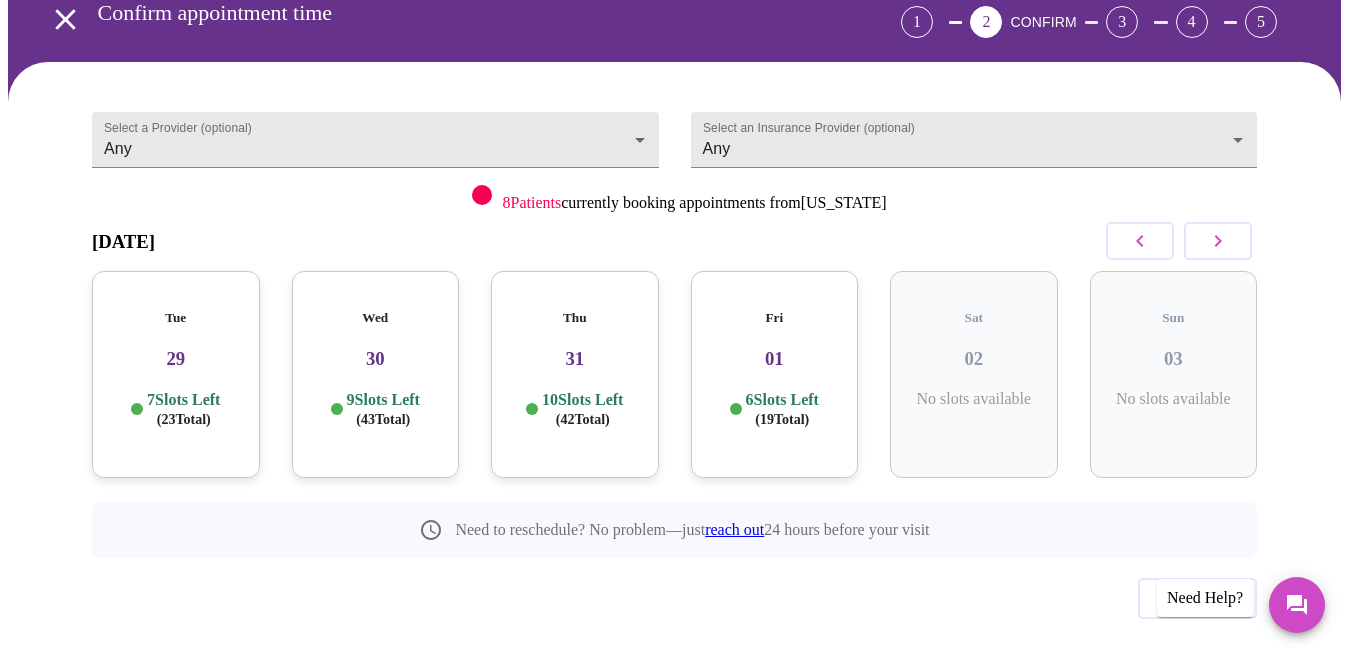 click on "30" at bounding box center (376, 359) 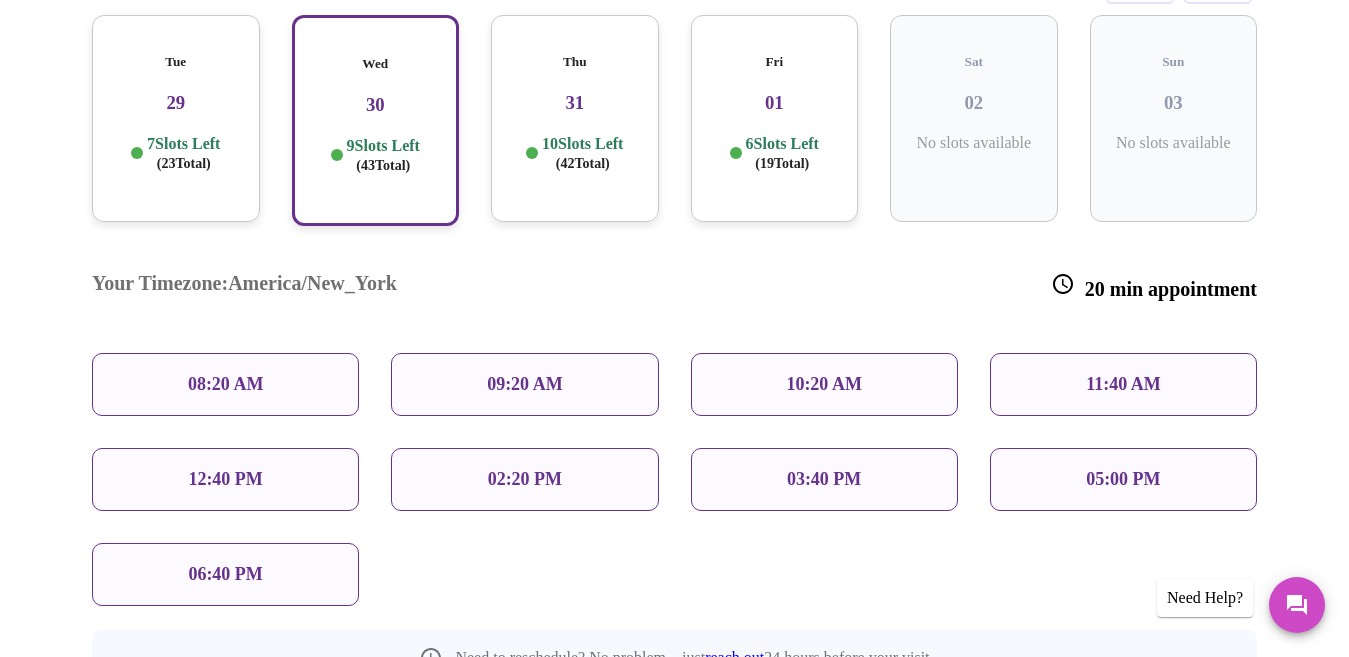scroll, scrollTop: 429, scrollLeft: 0, axis: vertical 